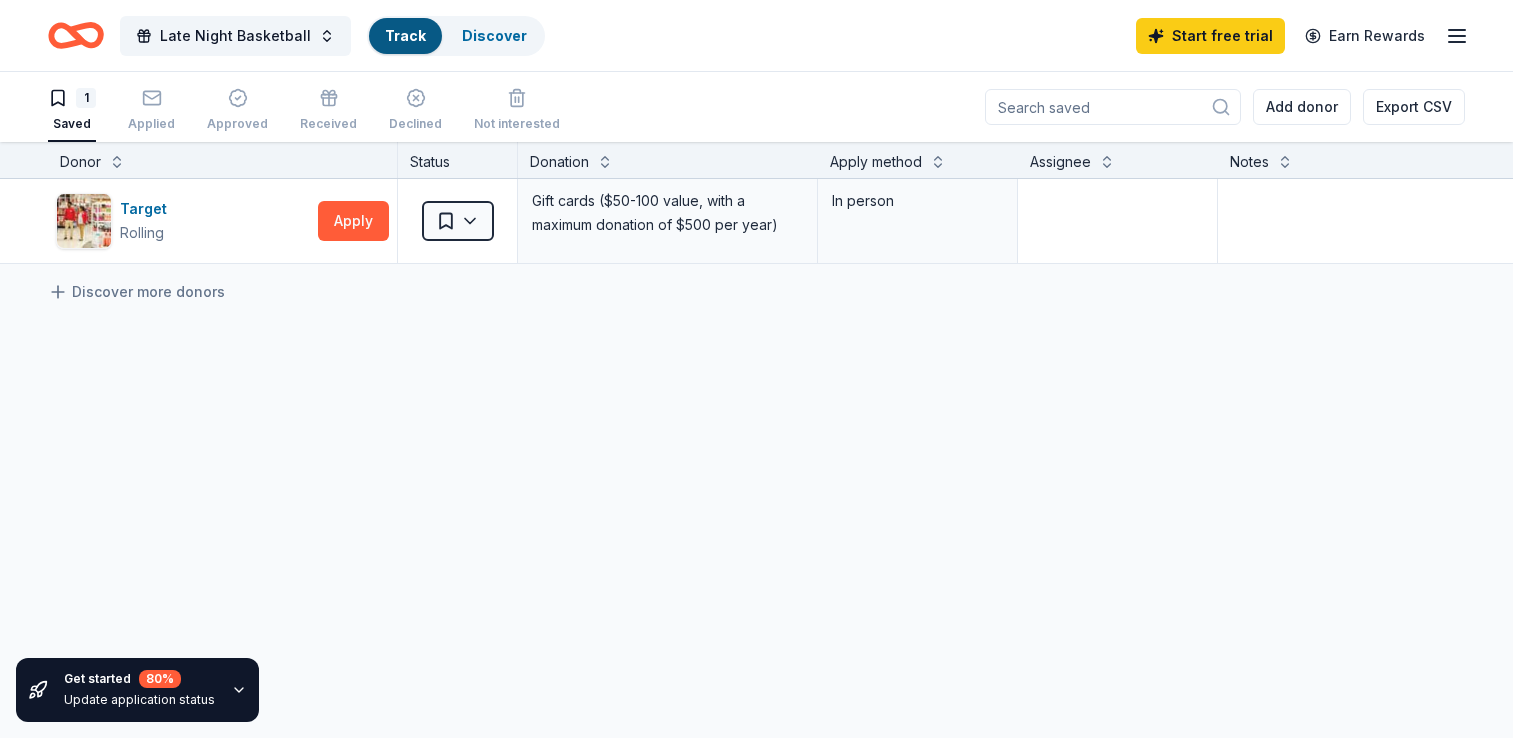 scroll, scrollTop: 0, scrollLeft: 0, axis: both 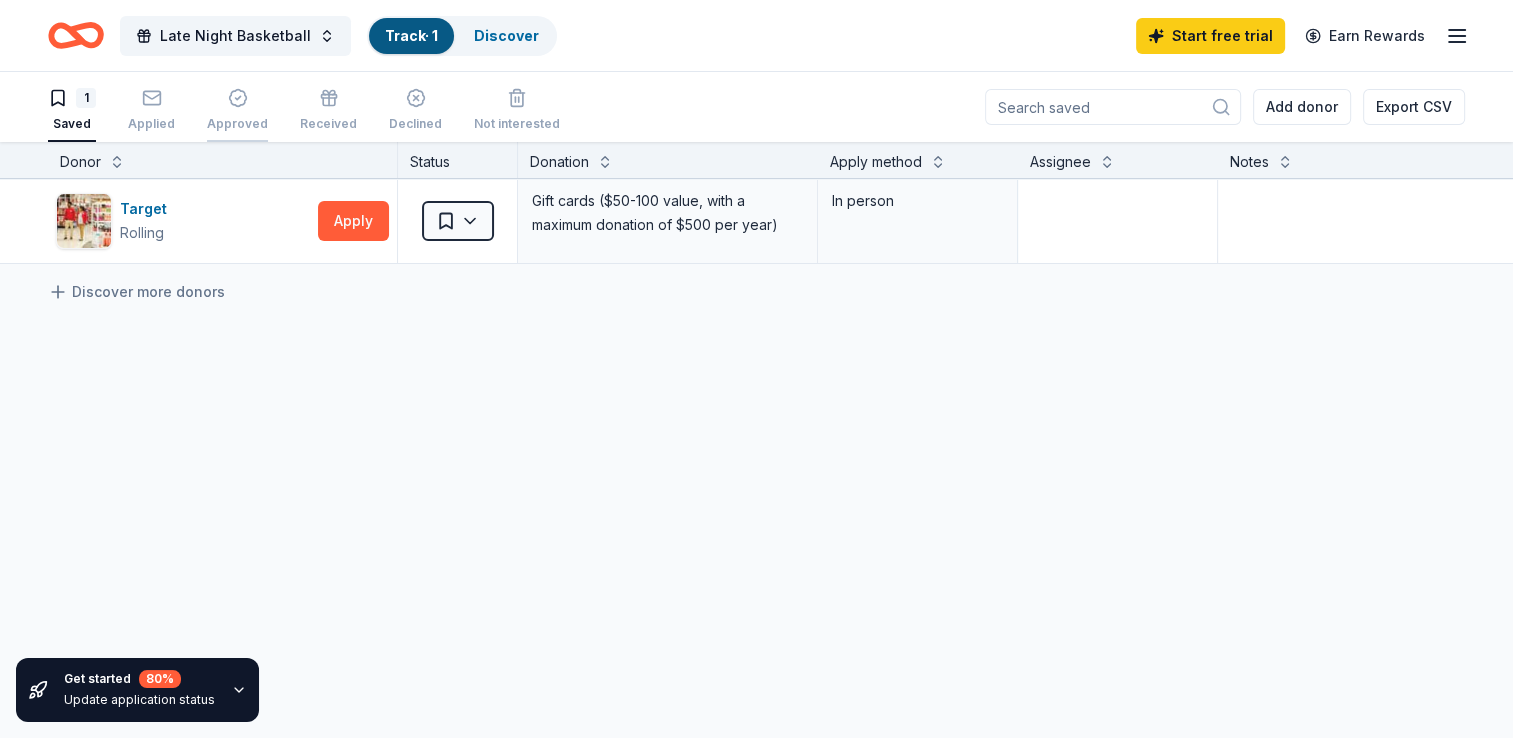 click 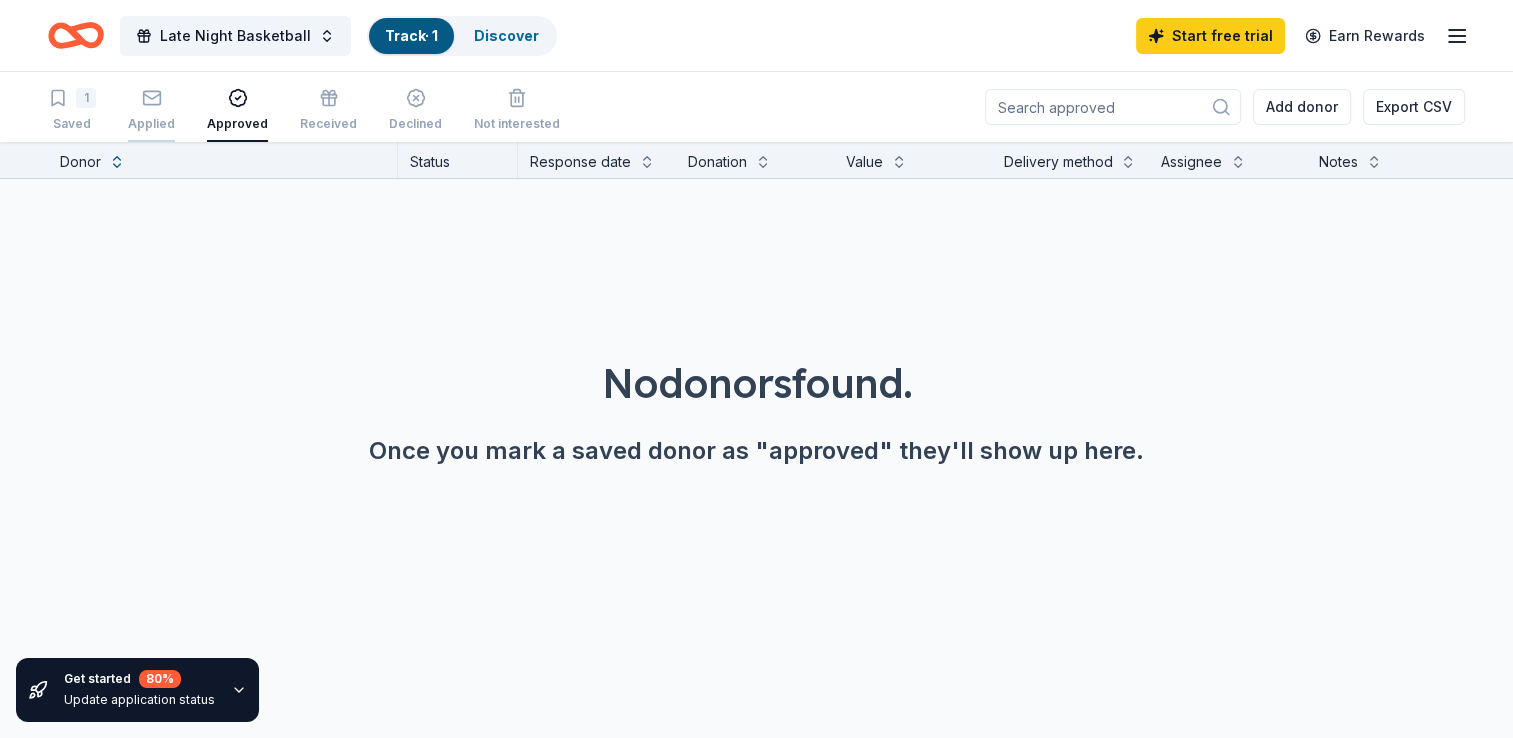 click at bounding box center (151, 98) 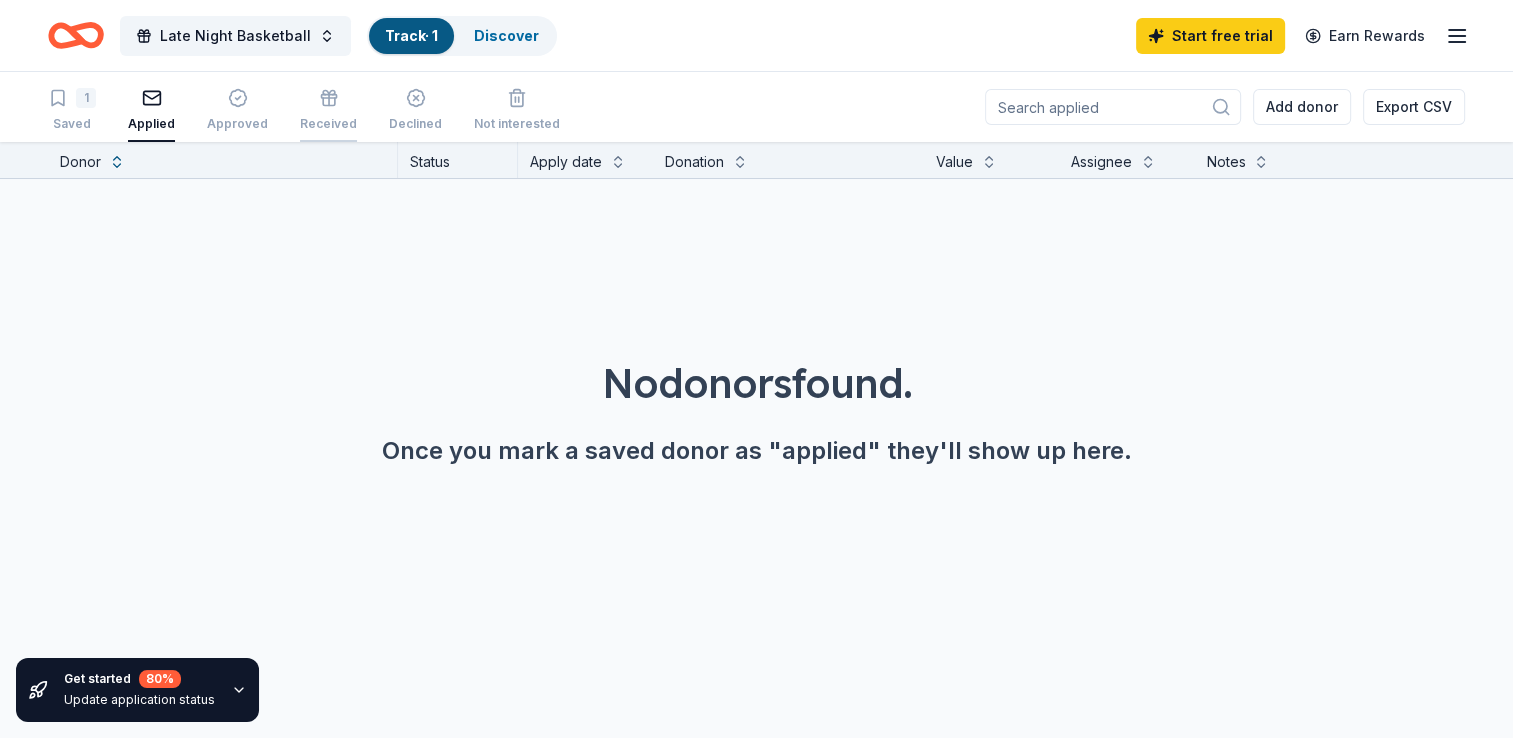 click 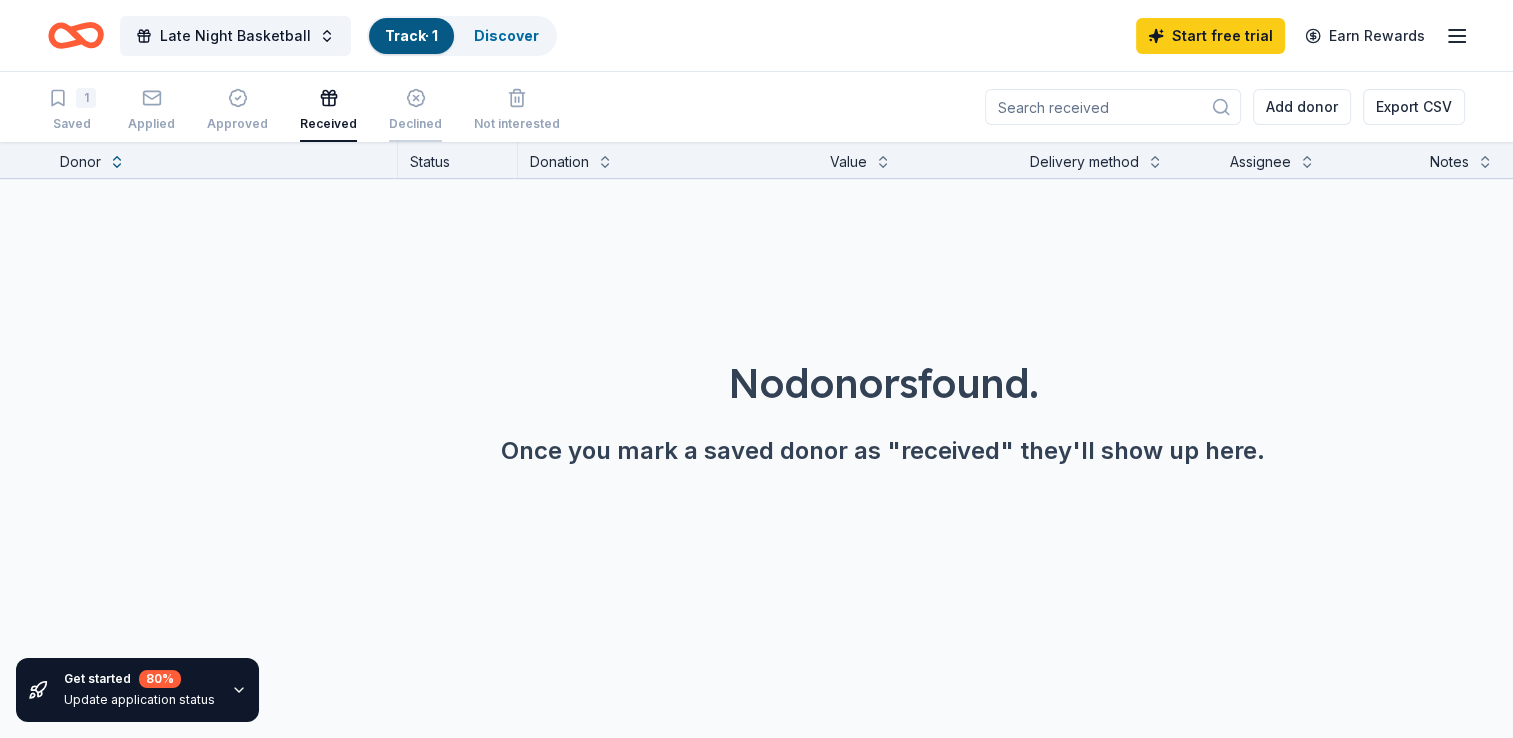 click on "Declined" at bounding box center (415, 110) 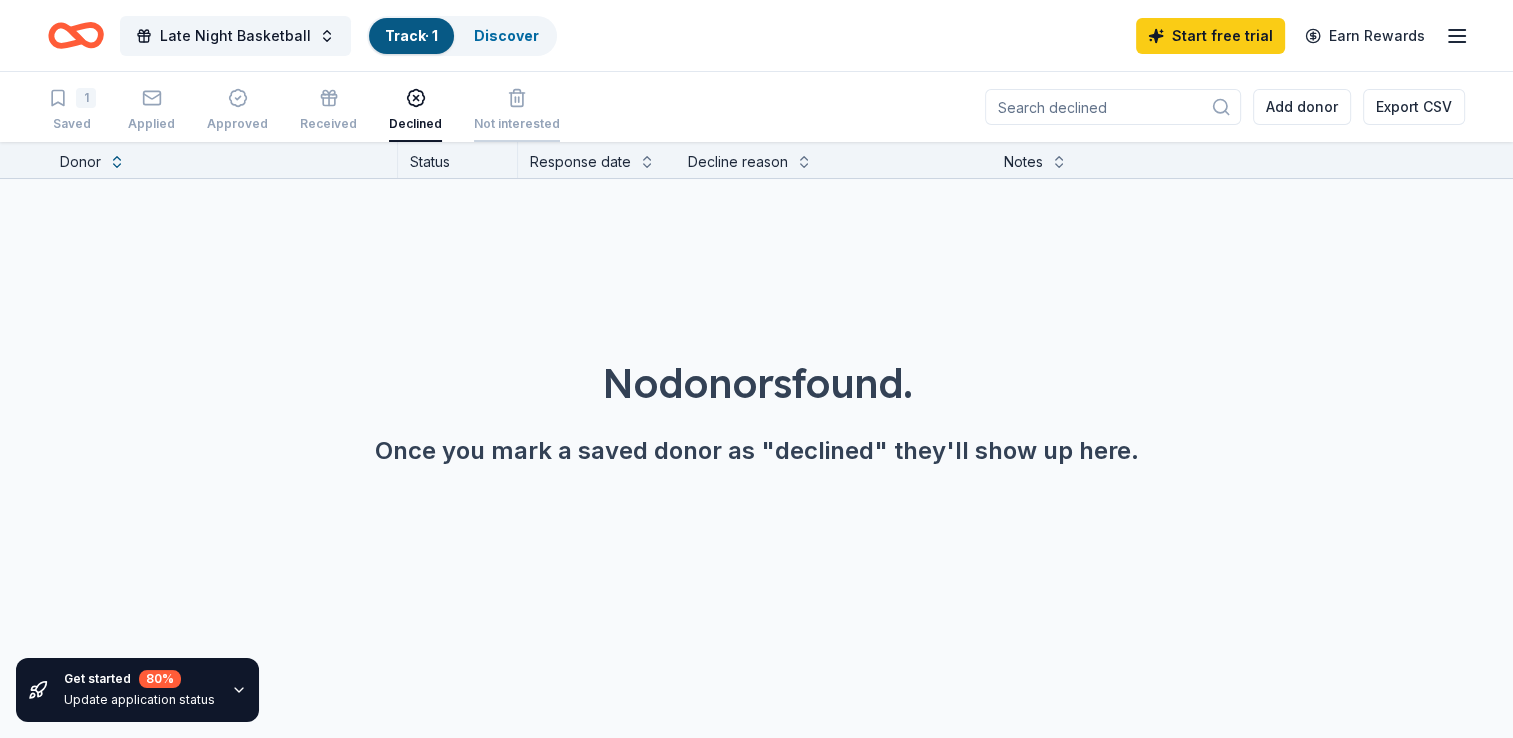 click on "Not interested" at bounding box center (517, 124) 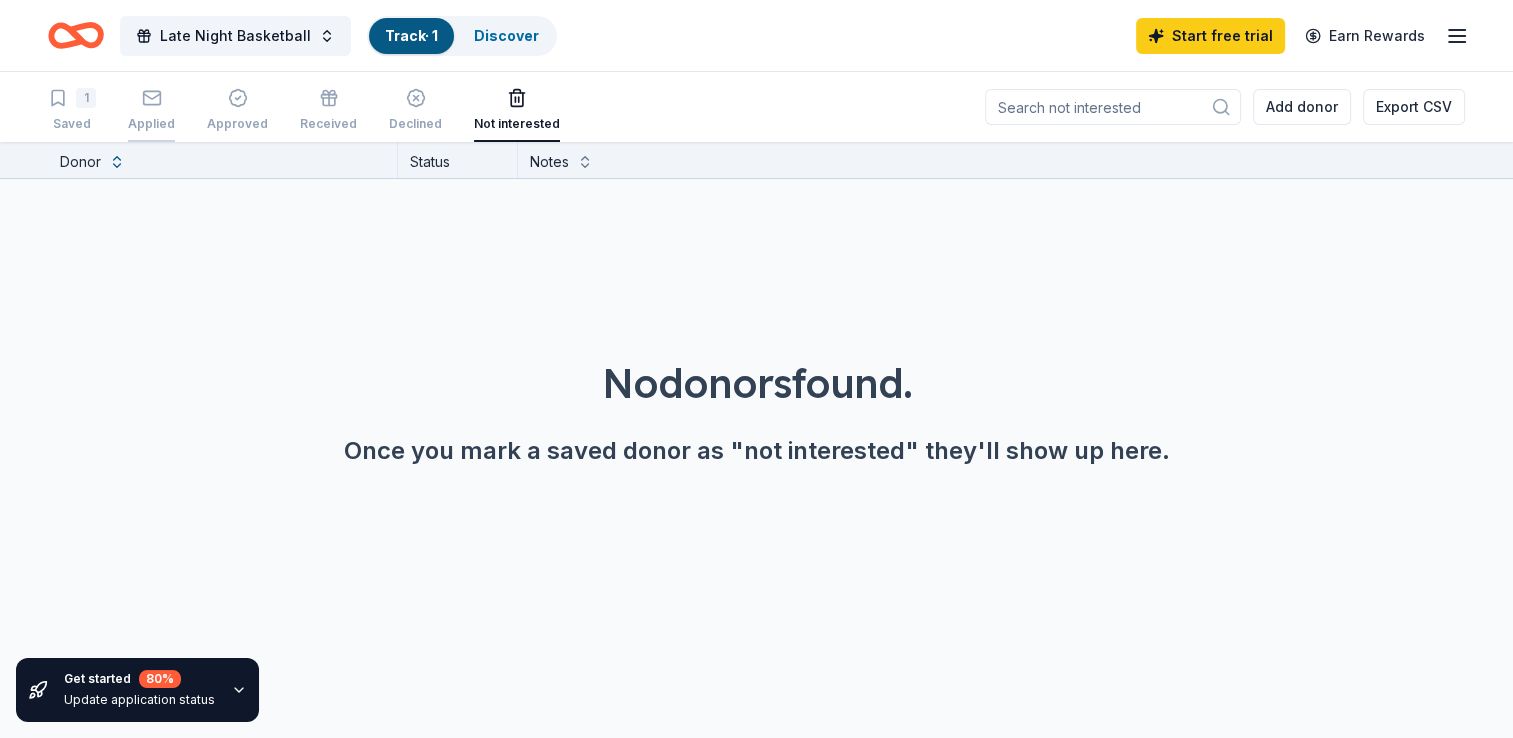 click on "Applied" at bounding box center [151, 110] 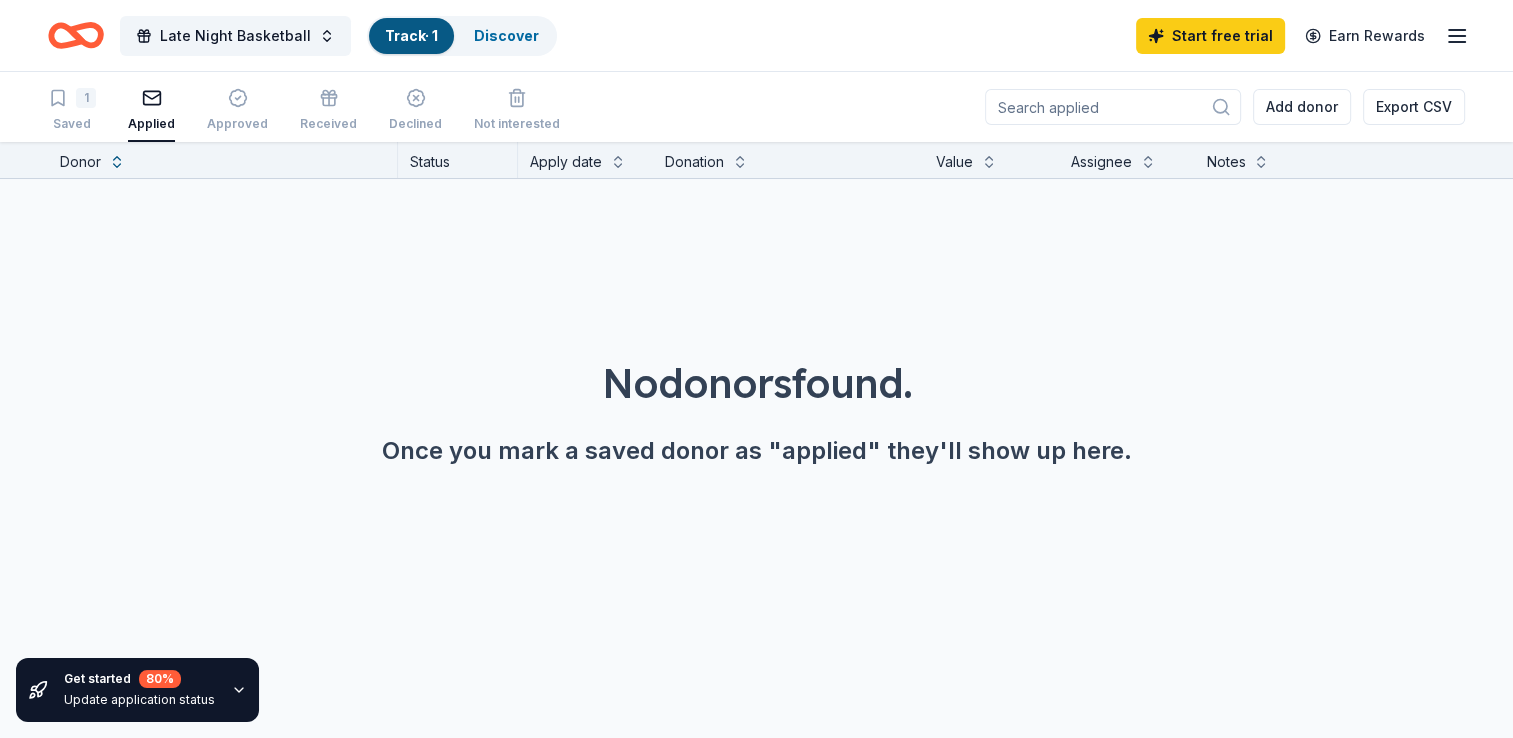 click on "1 Saved Applied Approved Received Declined Not interested" at bounding box center (304, 111) 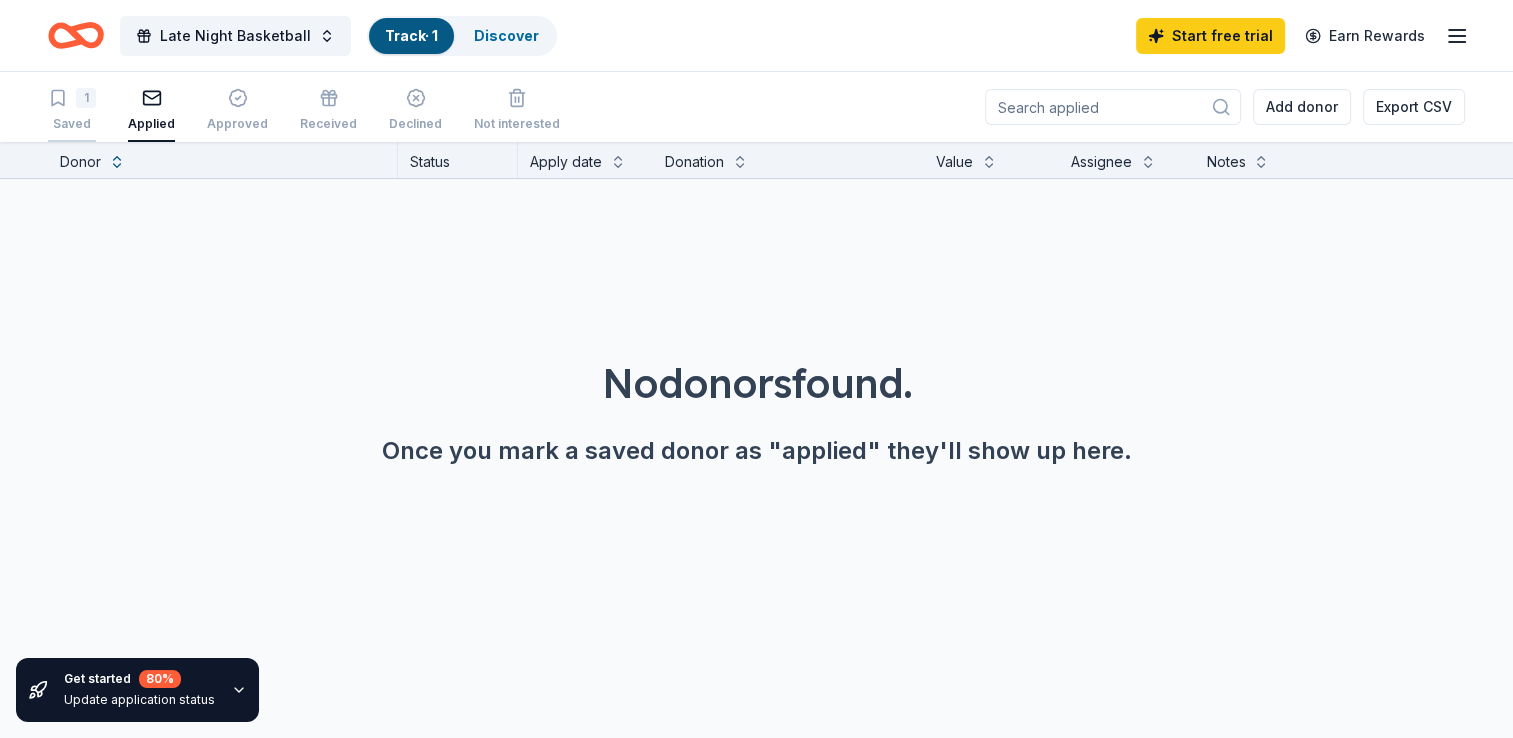 click on "1" at bounding box center [86, 98] 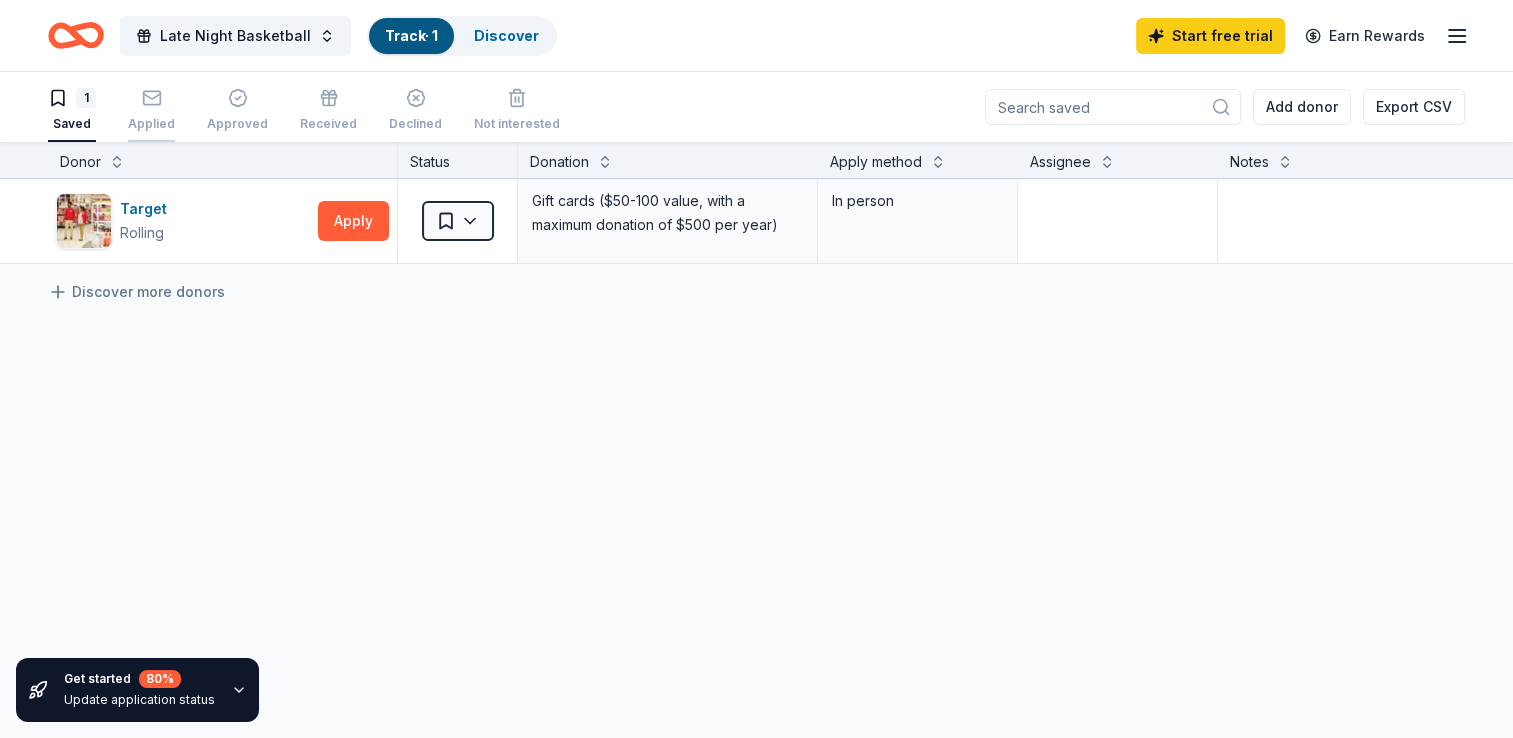 click 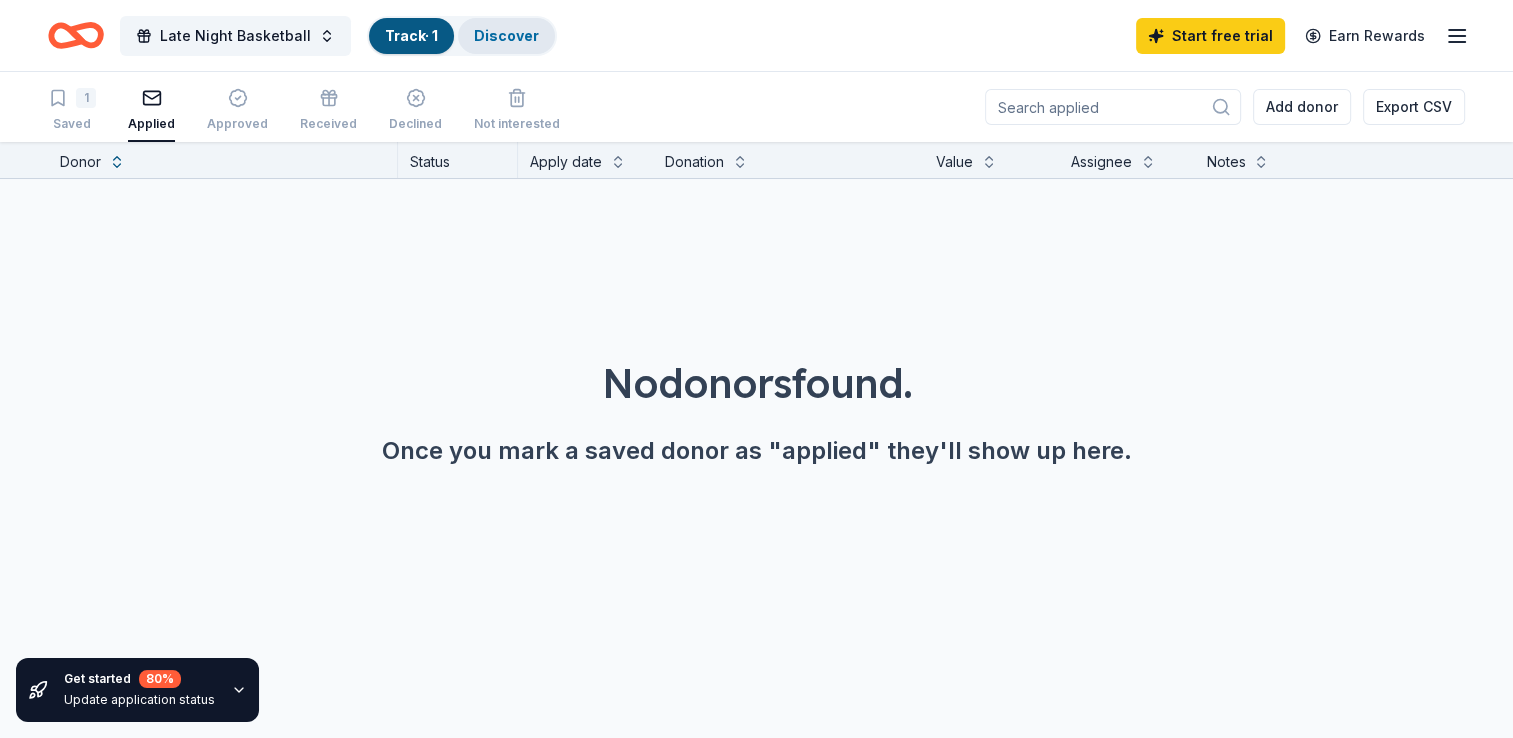 click on "Discover" at bounding box center [506, 36] 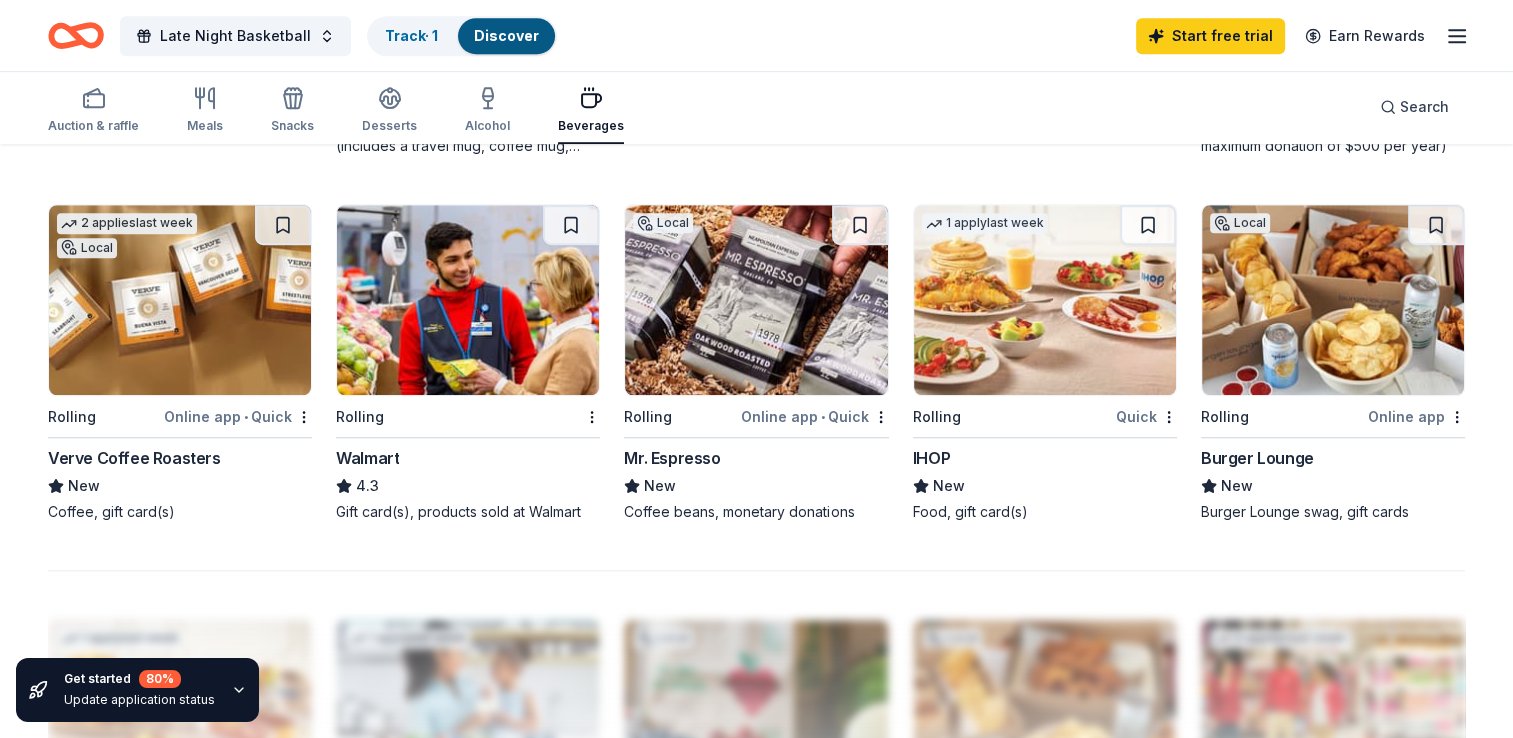 scroll, scrollTop: 1312, scrollLeft: 0, axis: vertical 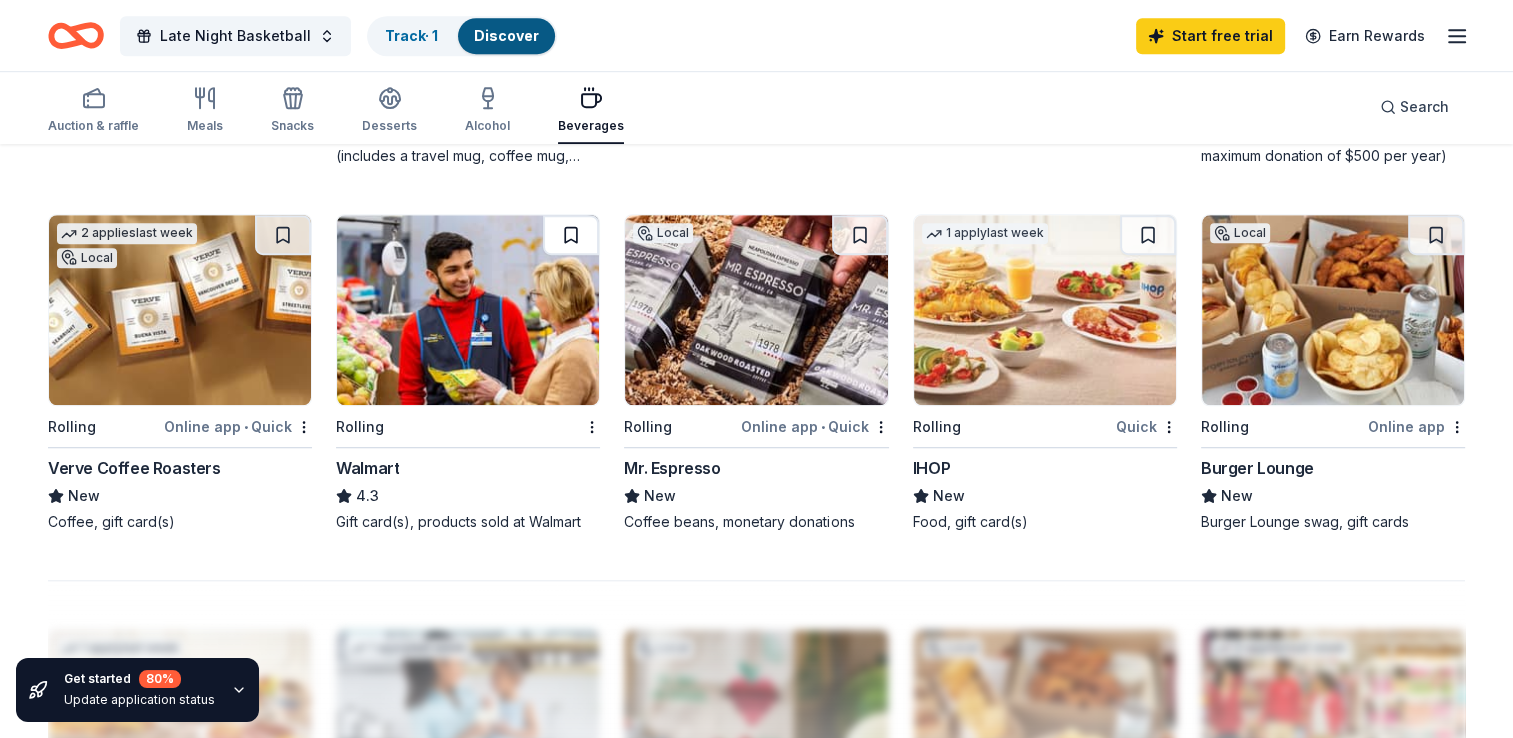 click at bounding box center [571, 235] 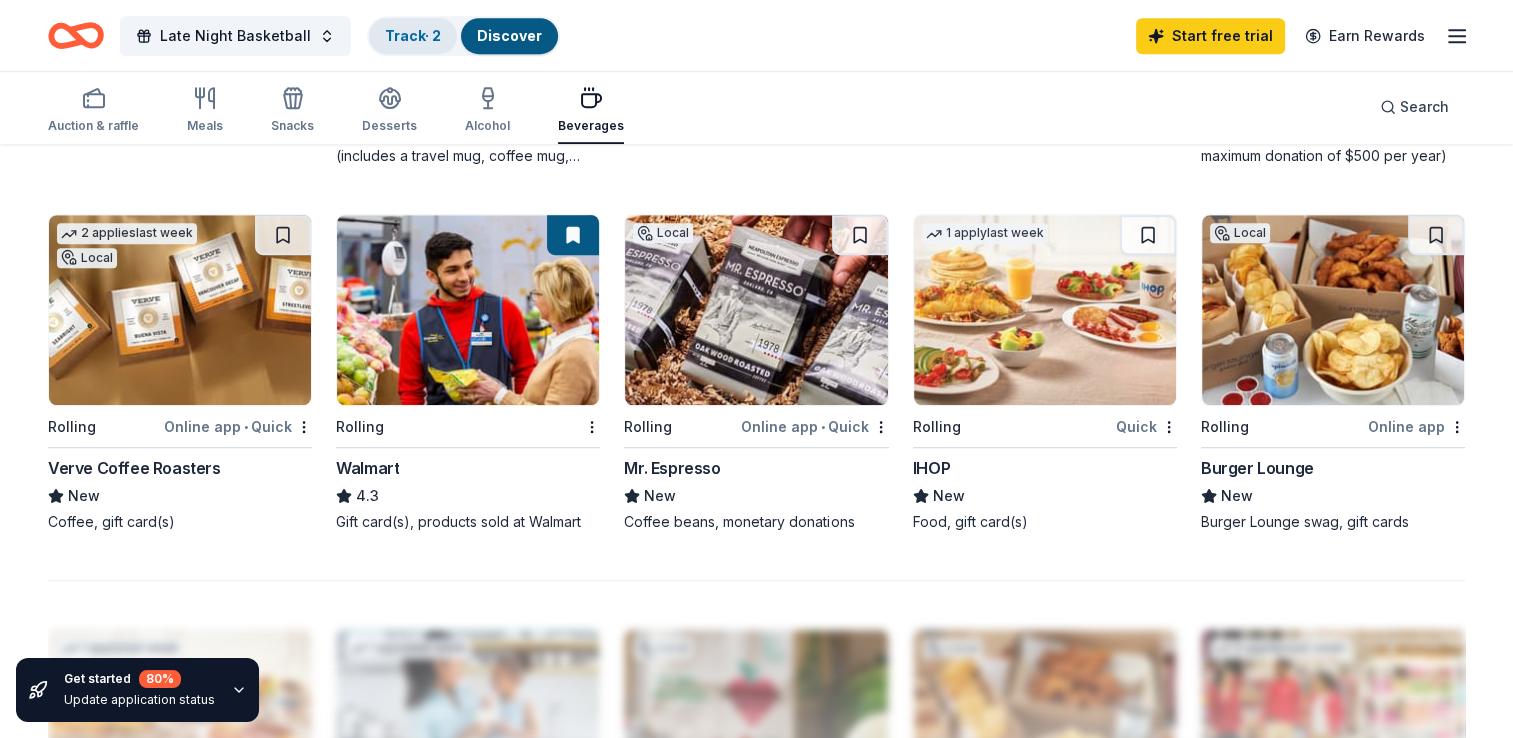 click on "Track  · 2" at bounding box center [413, 35] 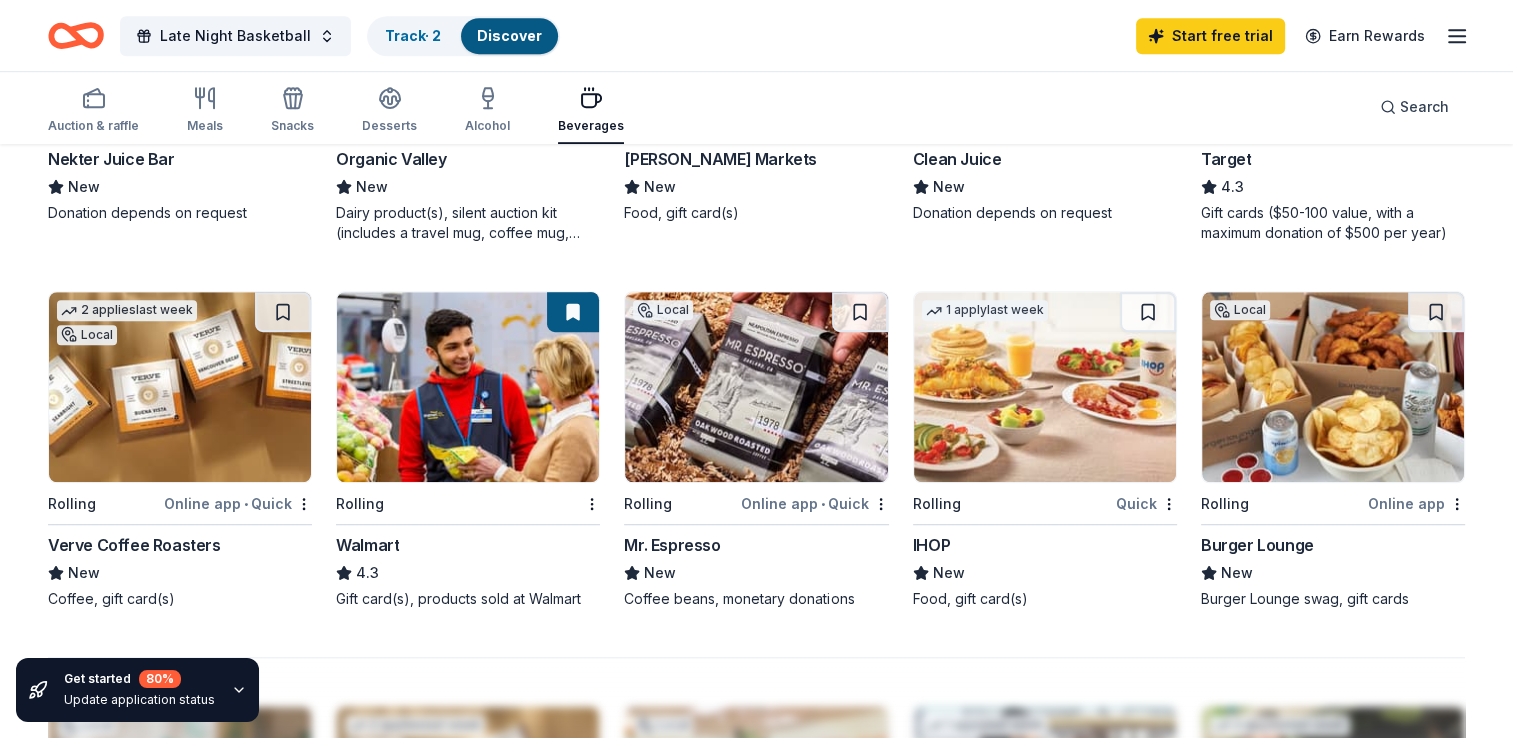 scroll, scrollTop: 1234, scrollLeft: 0, axis: vertical 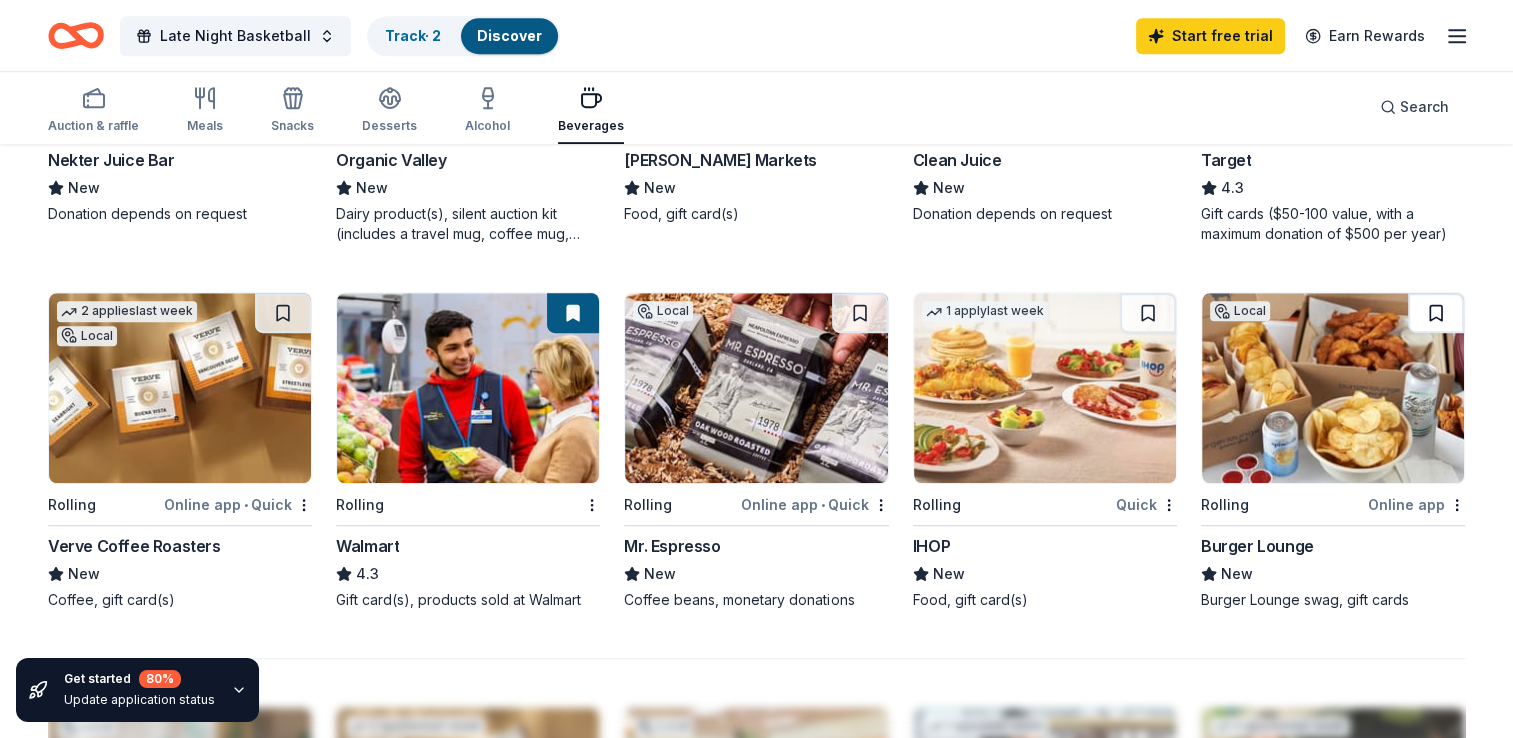 click at bounding box center [1436, 313] 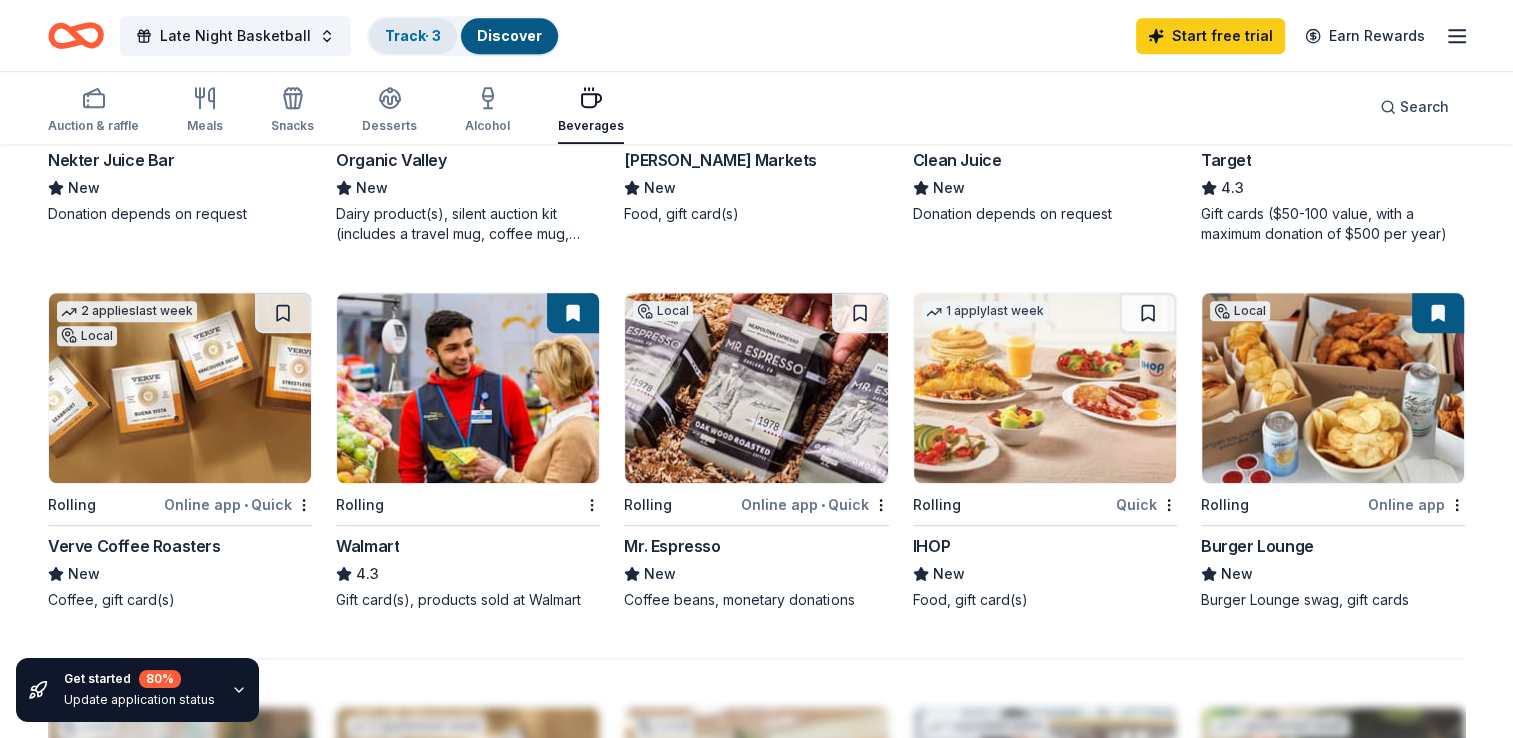click on "Track  · 3" at bounding box center (413, 36) 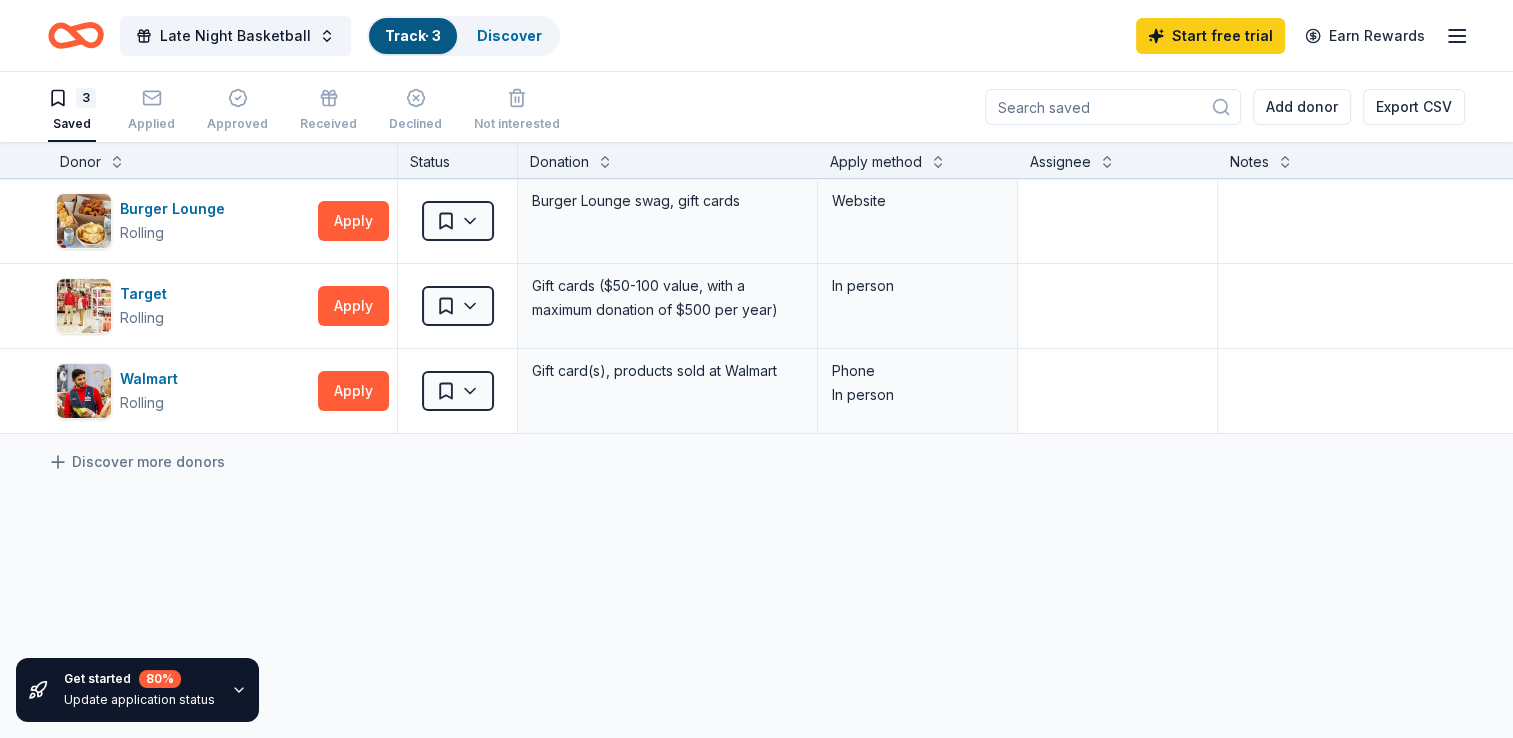 click 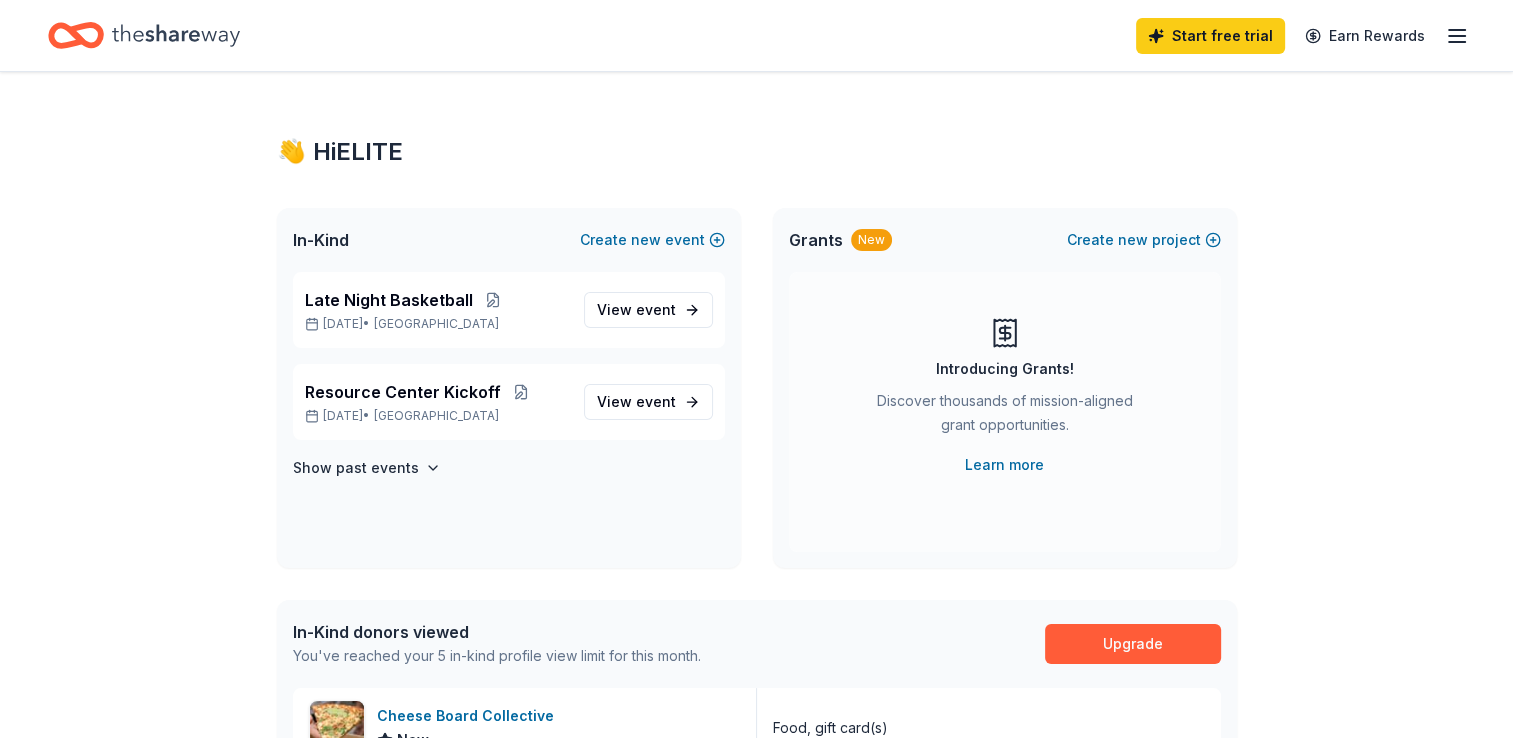 click 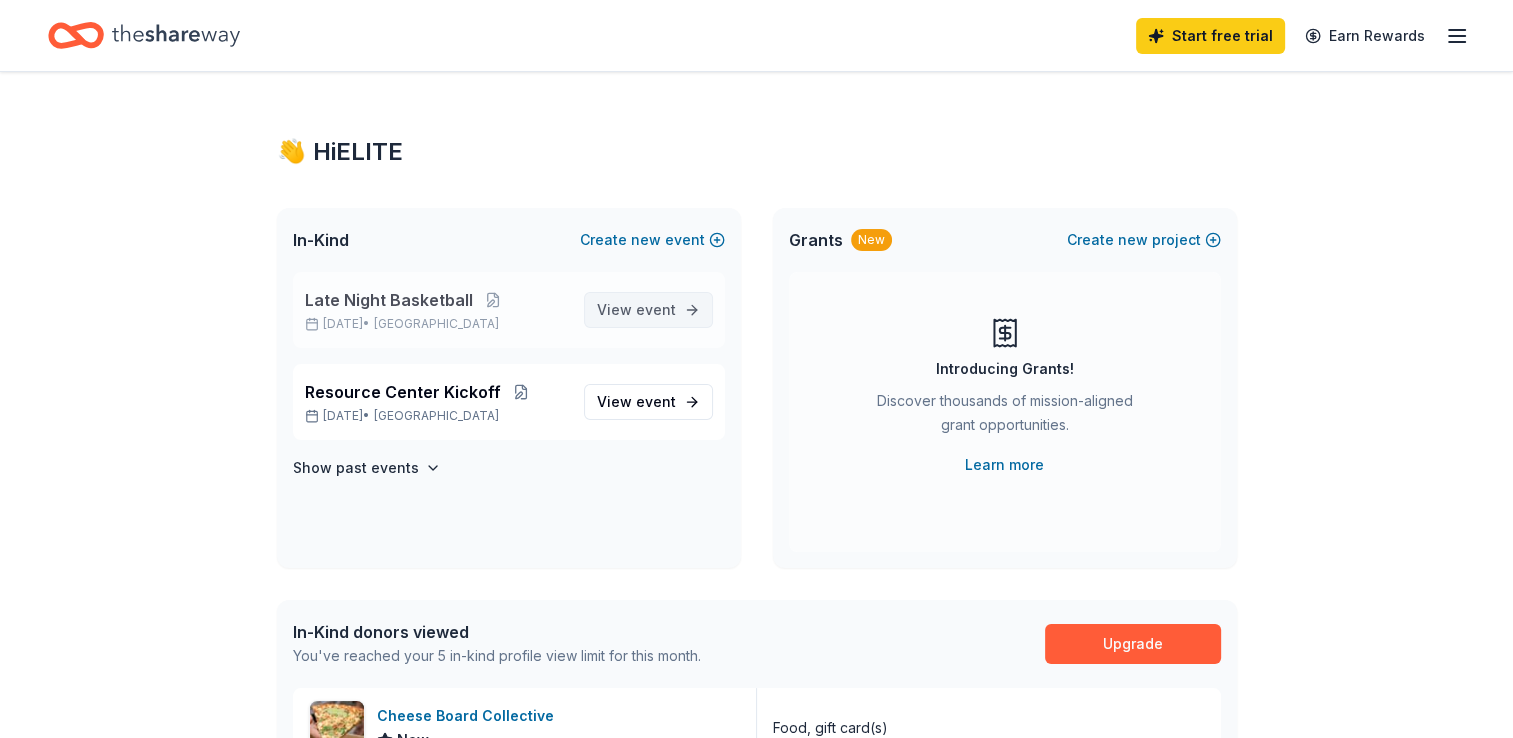 click on "View   event" at bounding box center [636, 310] 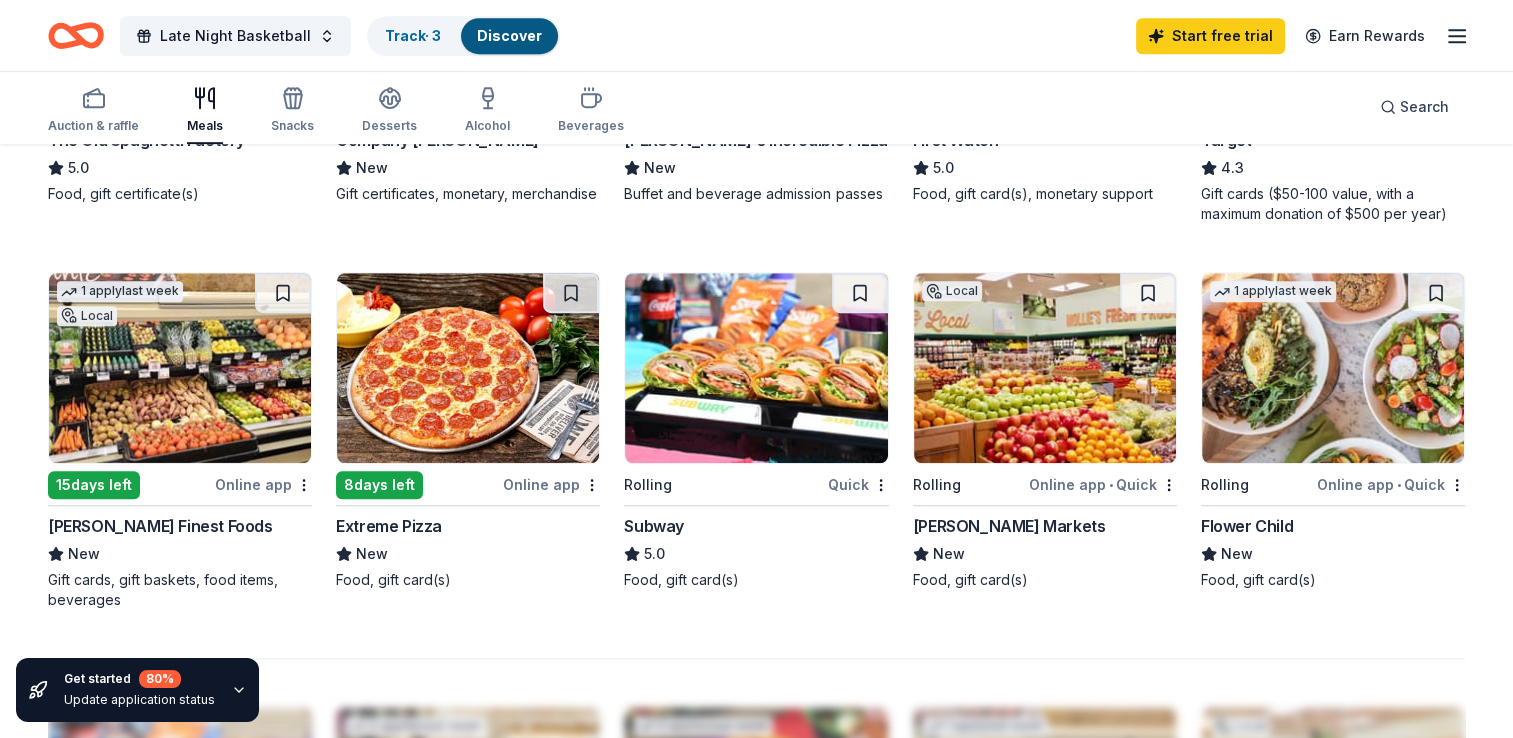 scroll, scrollTop: 1232, scrollLeft: 0, axis: vertical 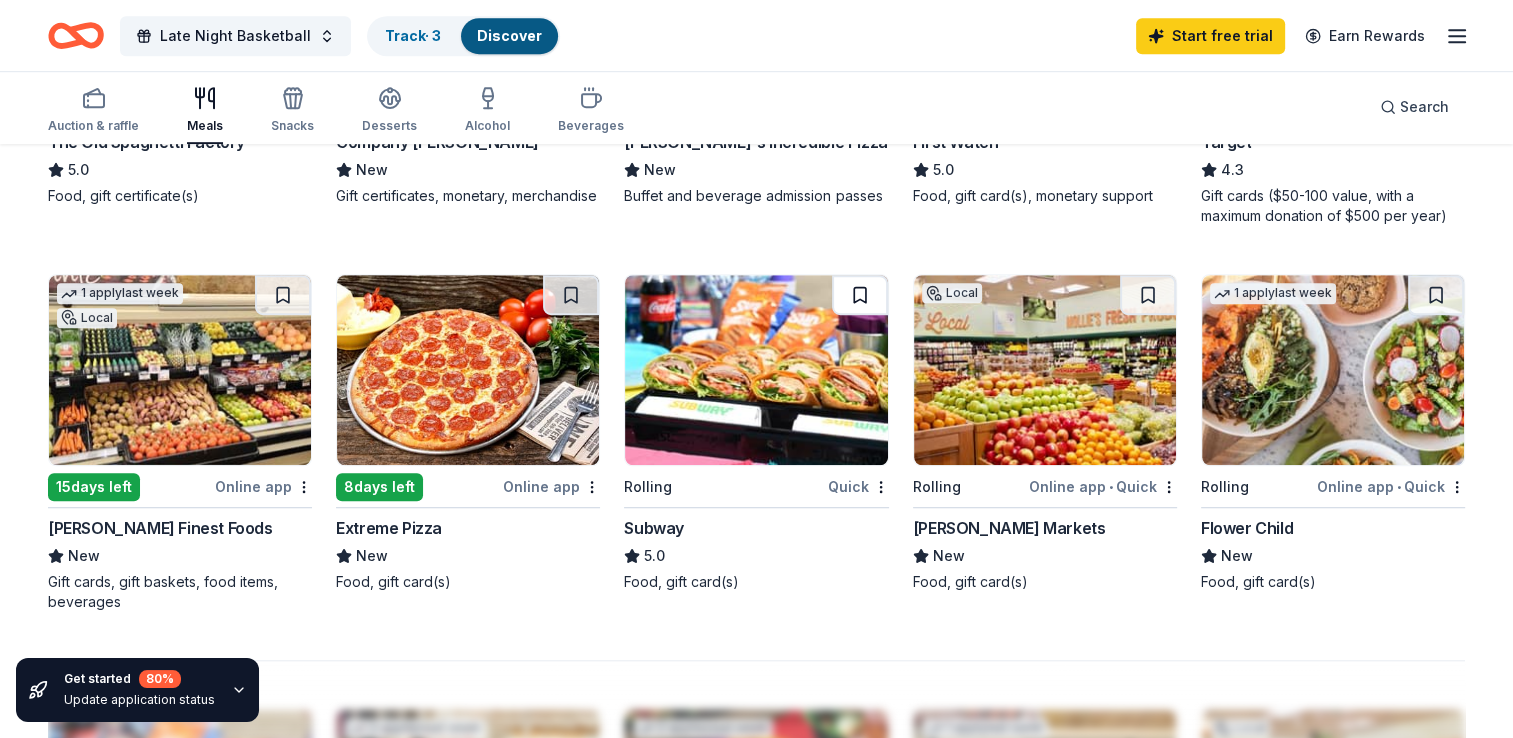 click at bounding box center (860, 295) 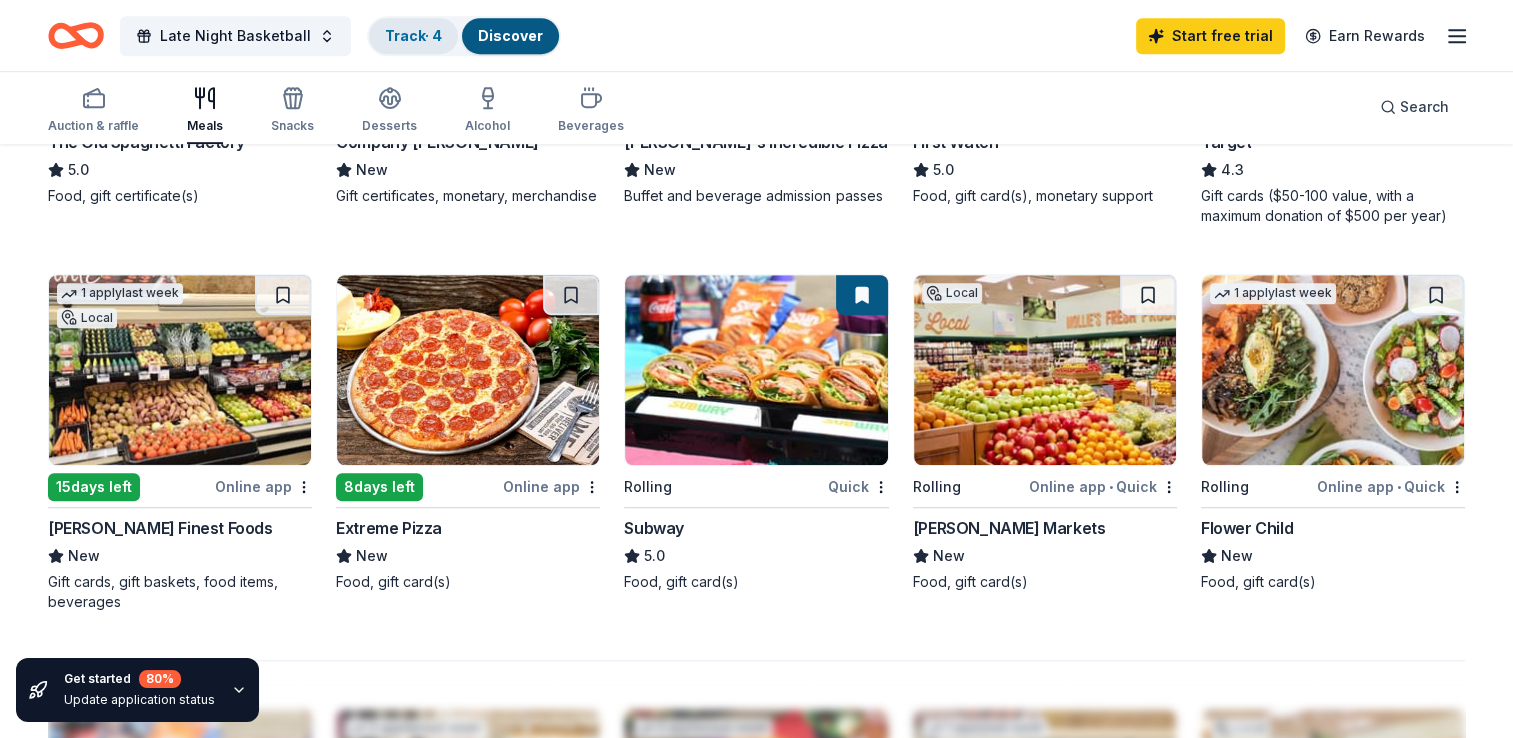 click on "Track  · 4" at bounding box center [413, 35] 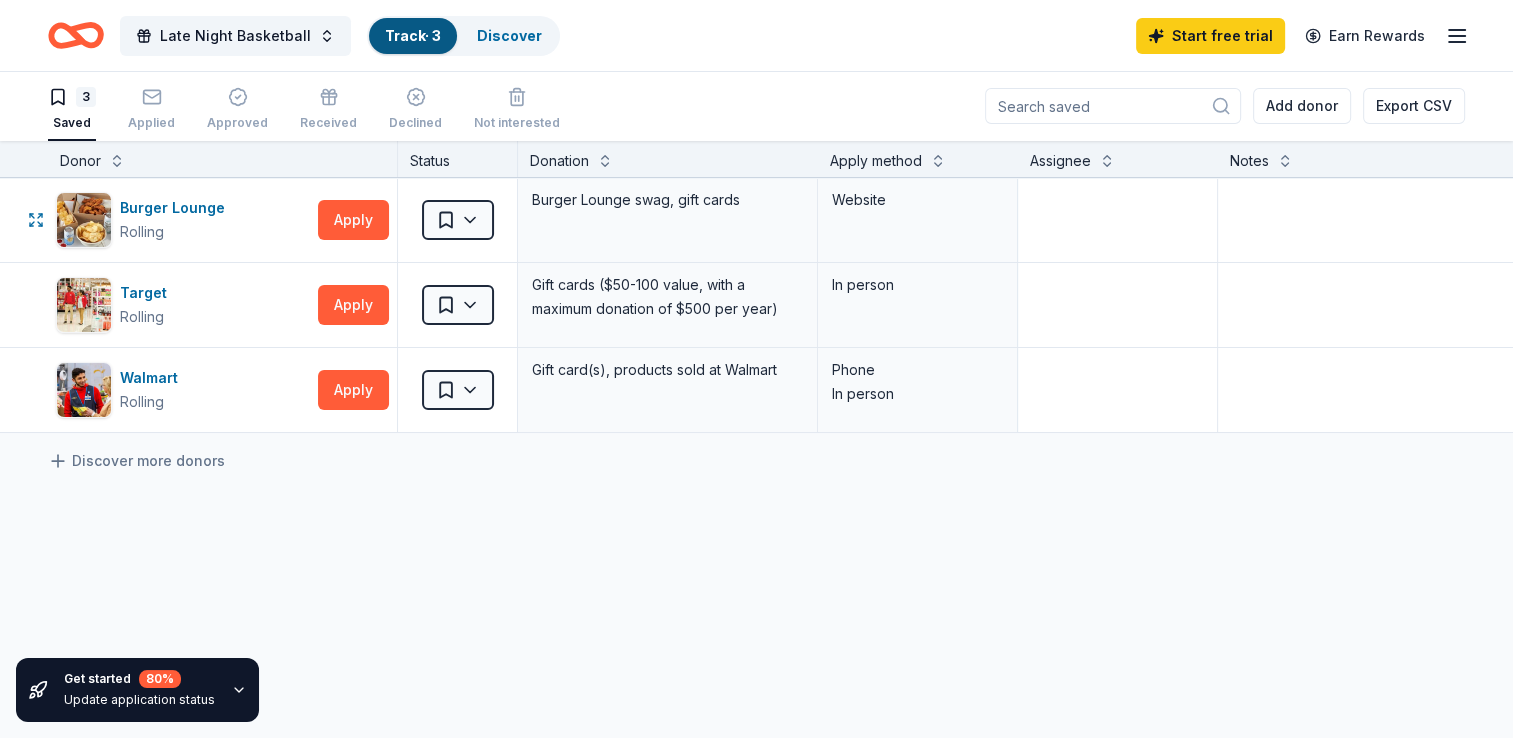 scroll, scrollTop: 0, scrollLeft: 0, axis: both 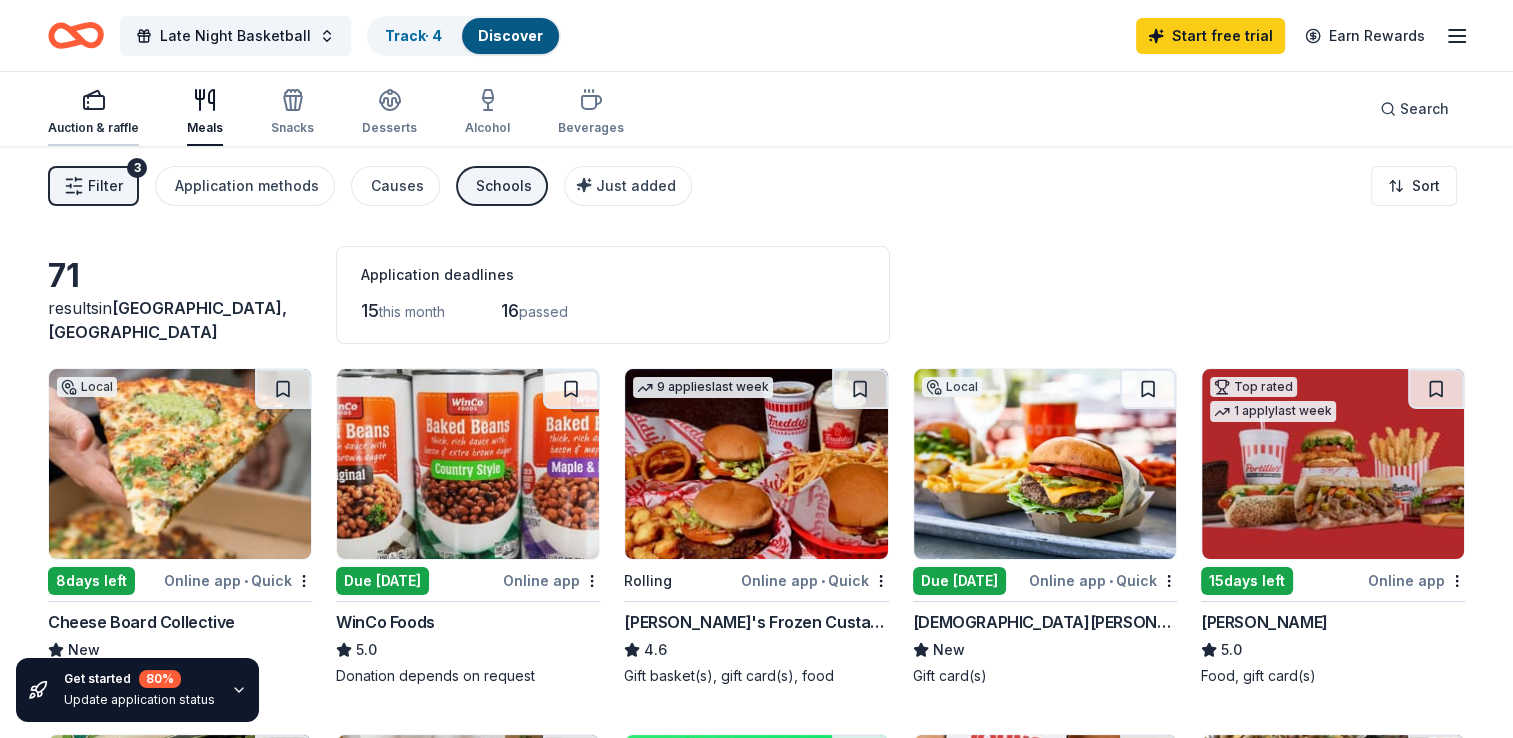 click 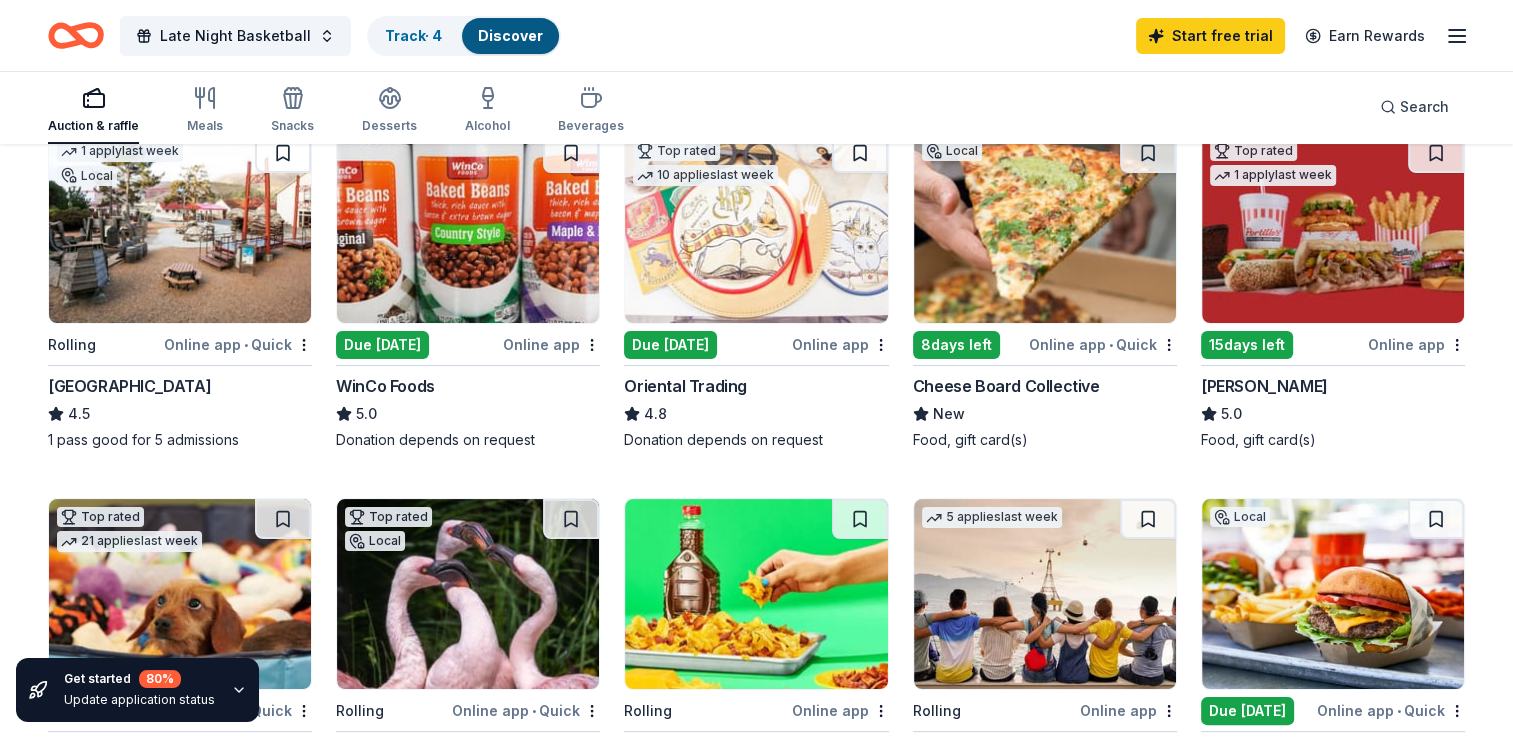 scroll, scrollTop: 160, scrollLeft: 0, axis: vertical 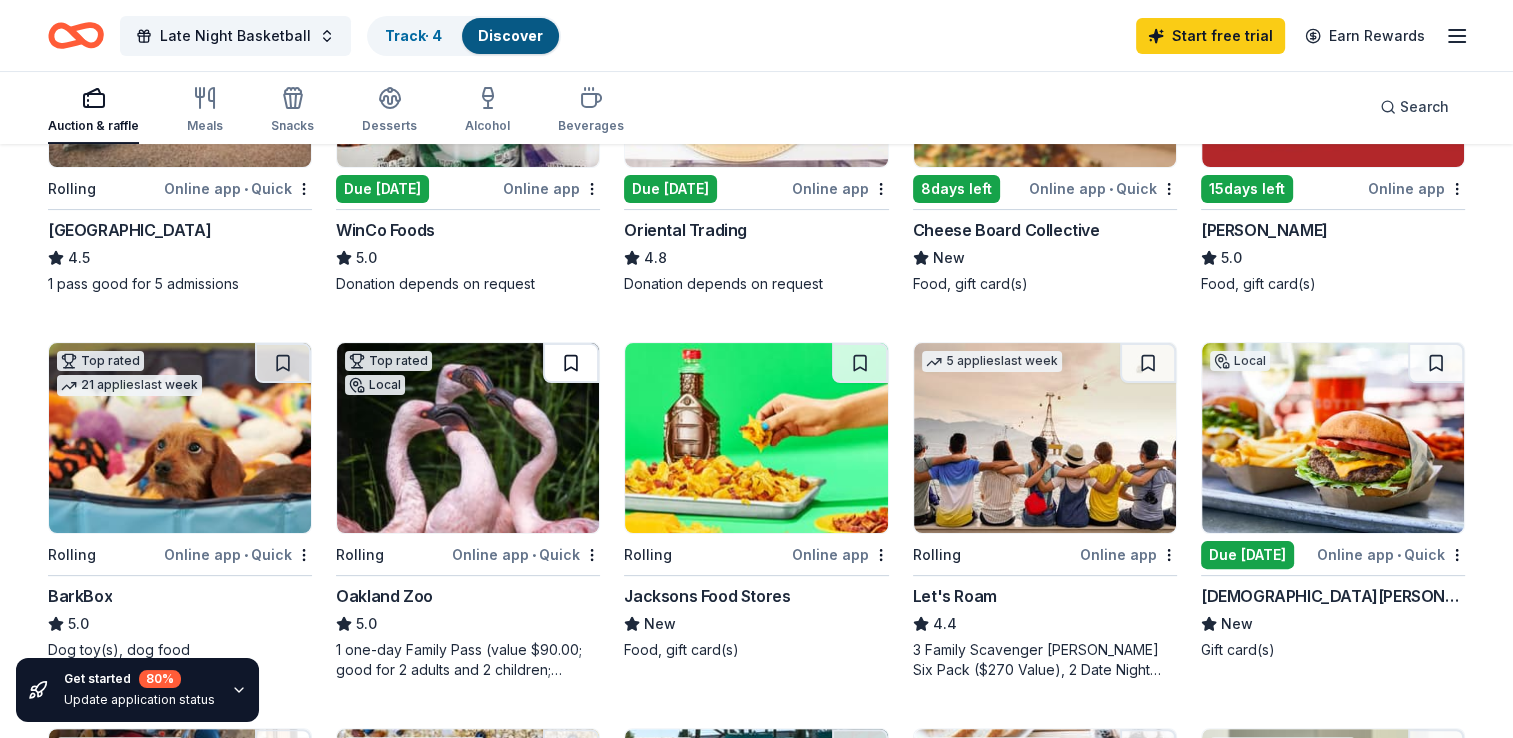 click at bounding box center (571, 363) 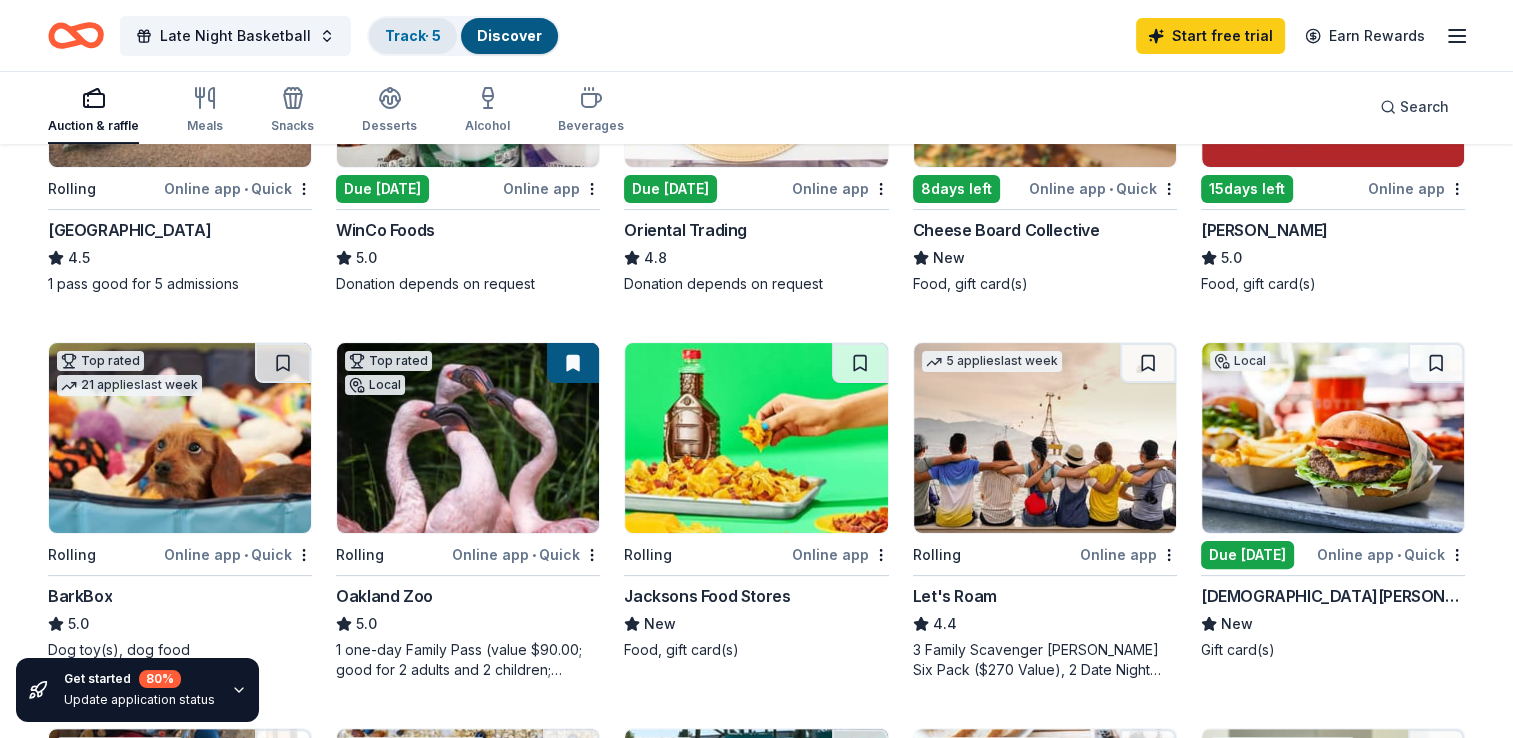 click on "Track  · 5" at bounding box center (413, 36) 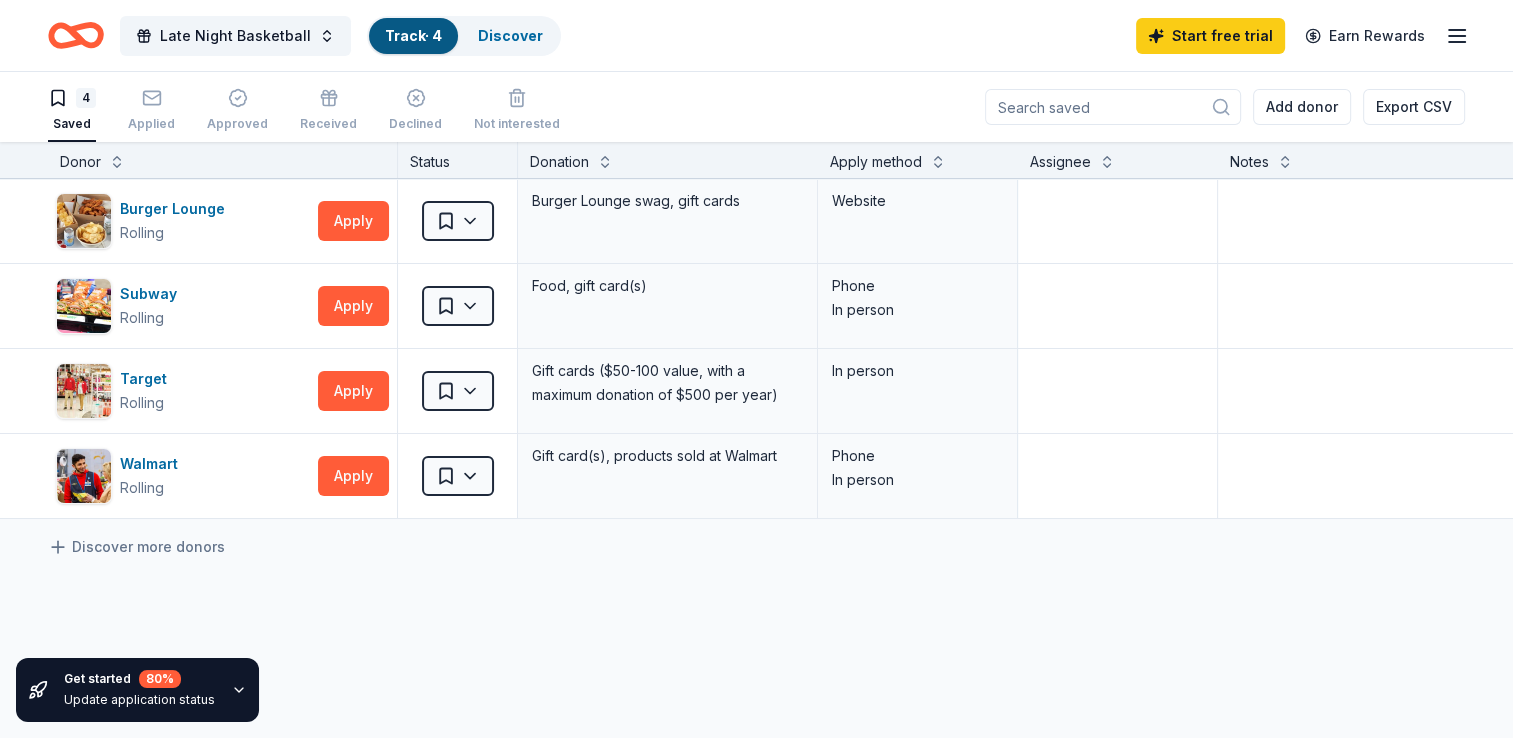 click on "Track  · 4" at bounding box center (413, 35) 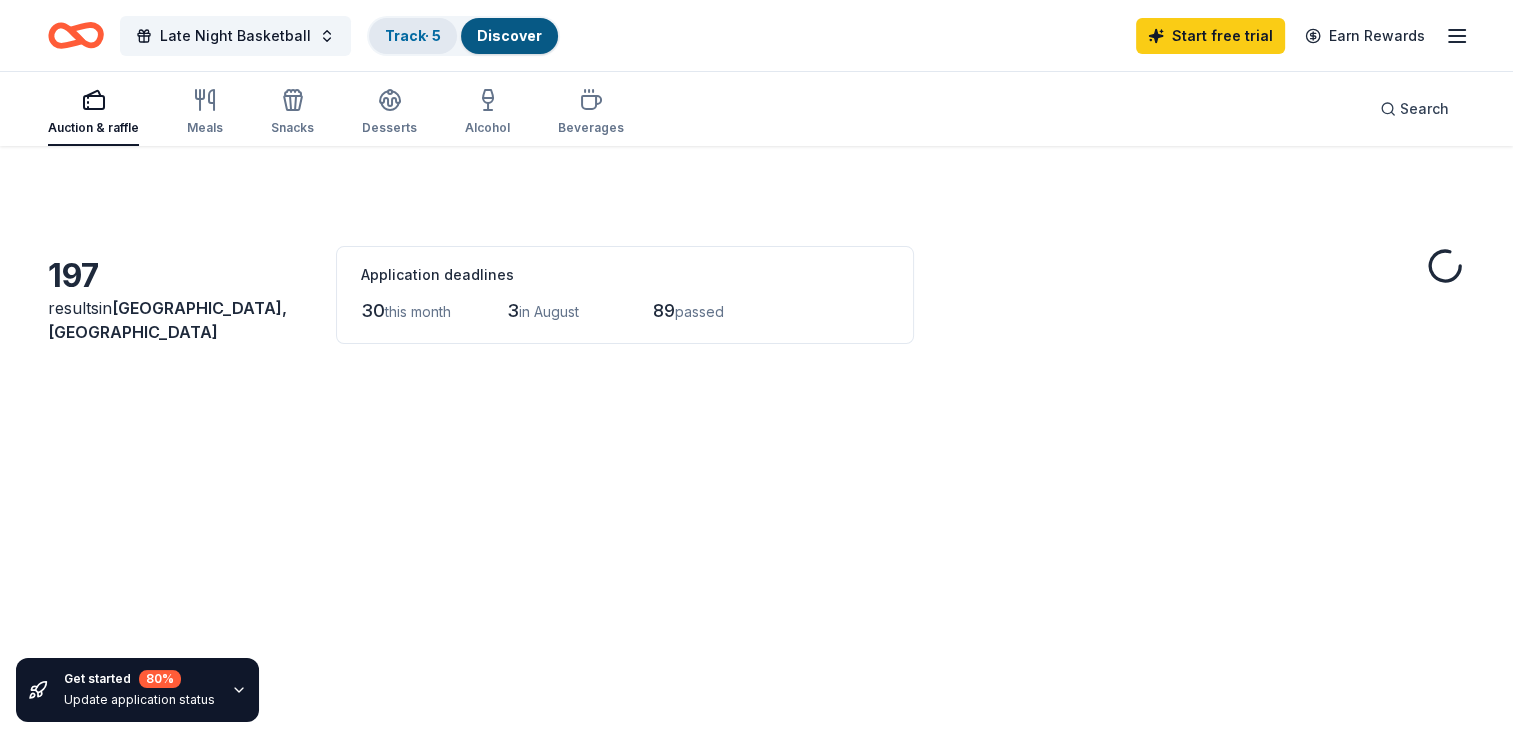 scroll, scrollTop: 0, scrollLeft: 0, axis: both 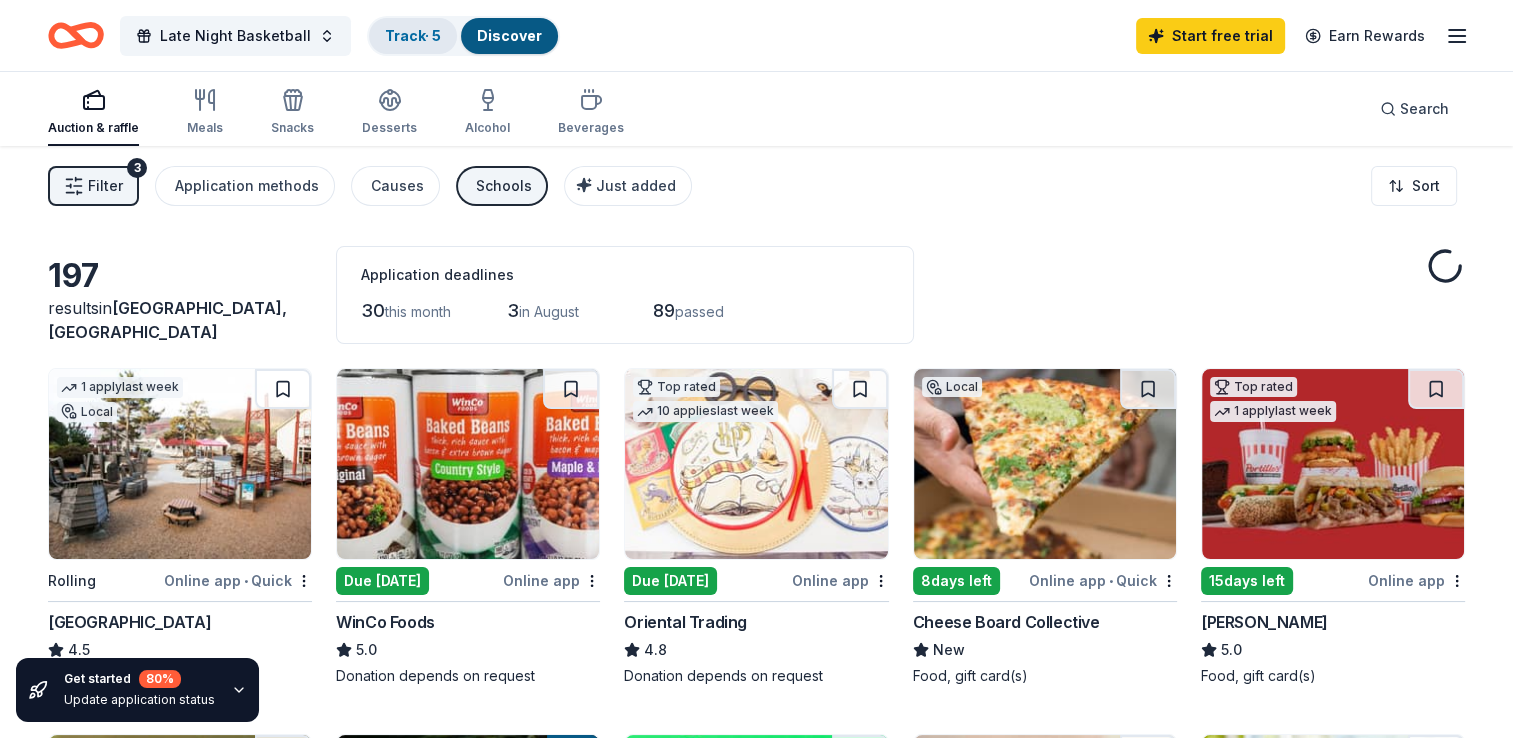 click on "Track  · 5" at bounding box center (413, 35) 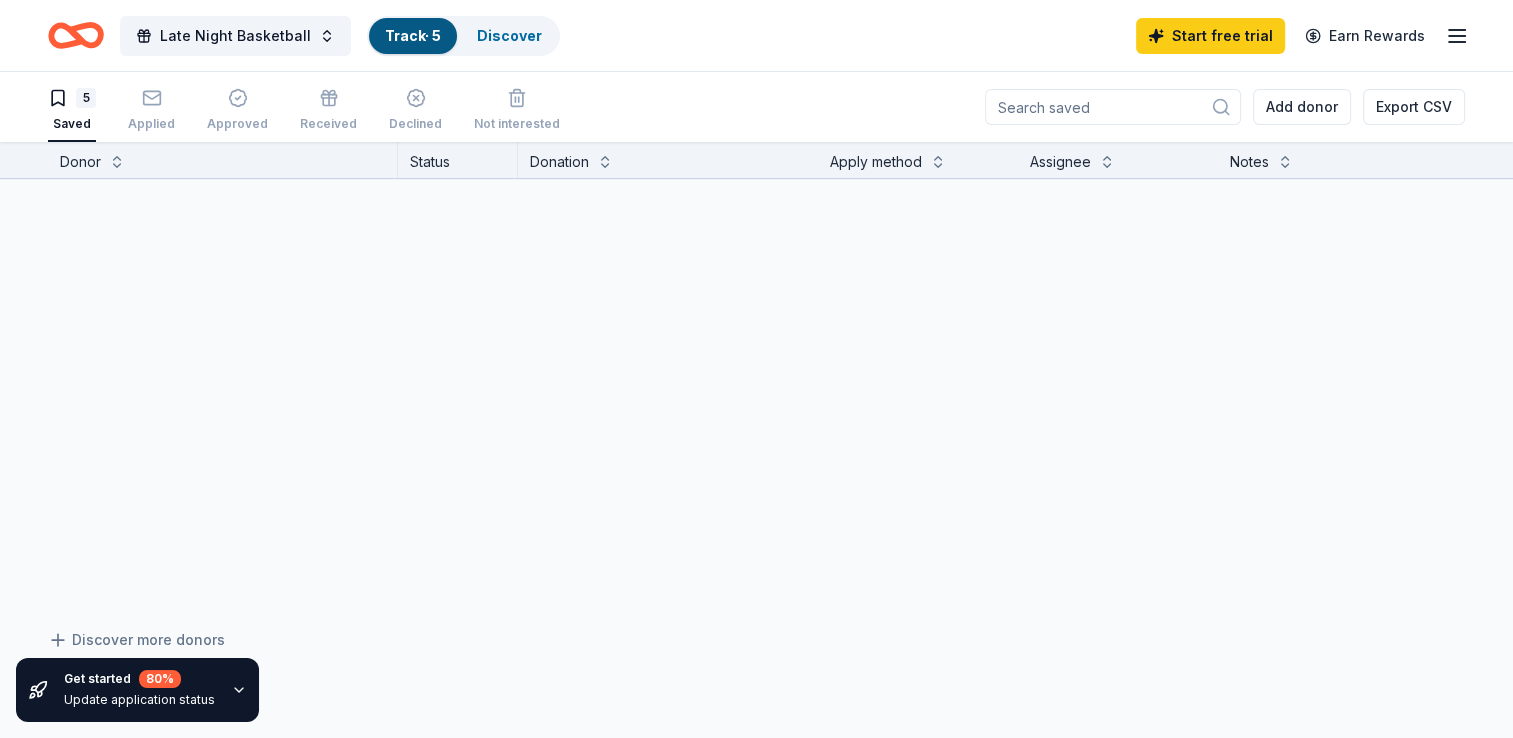 scroll, scrollTop: 0, scrollLeft: 0, axis: both 